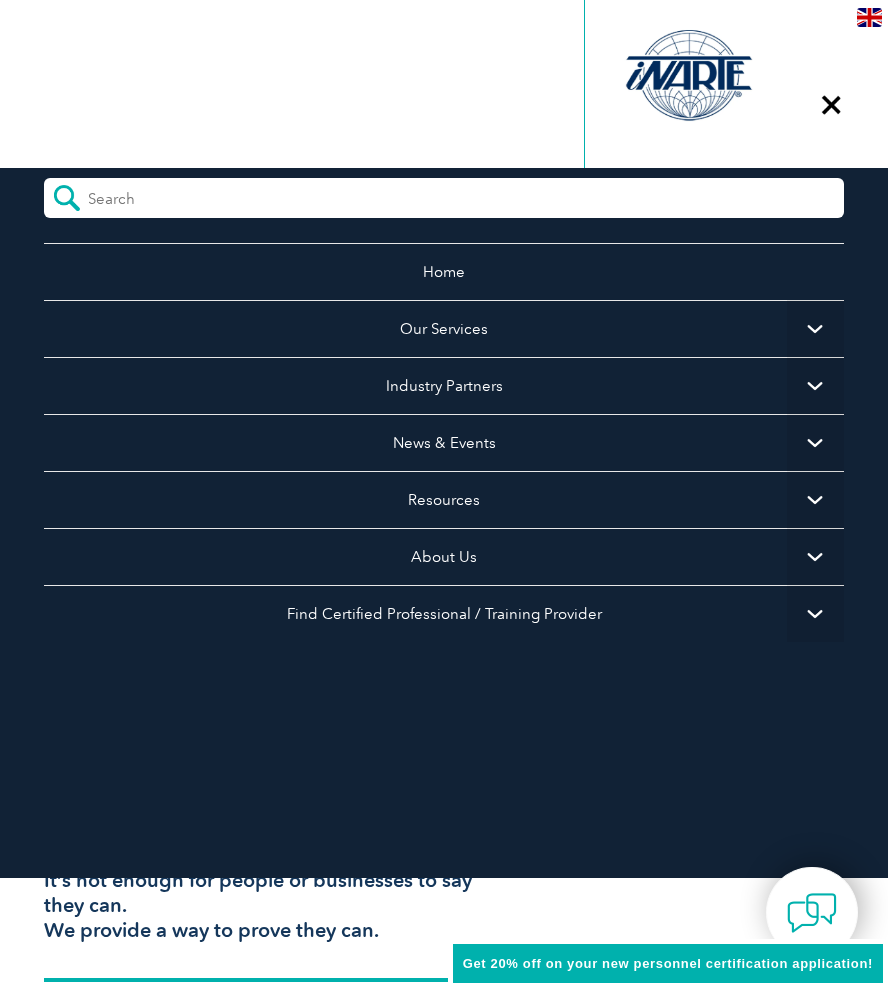 scroll, scrollTop: 0, scrollLeft: 0, axis: both 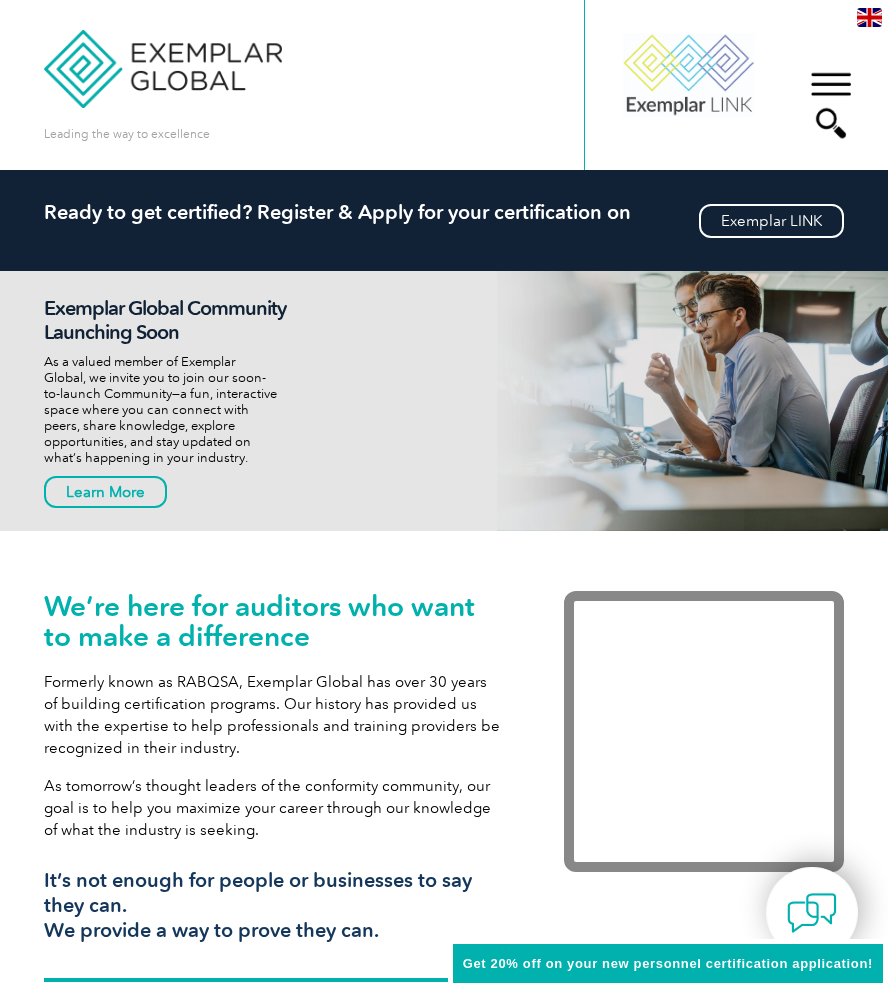 click at bounding box center [688, 75] 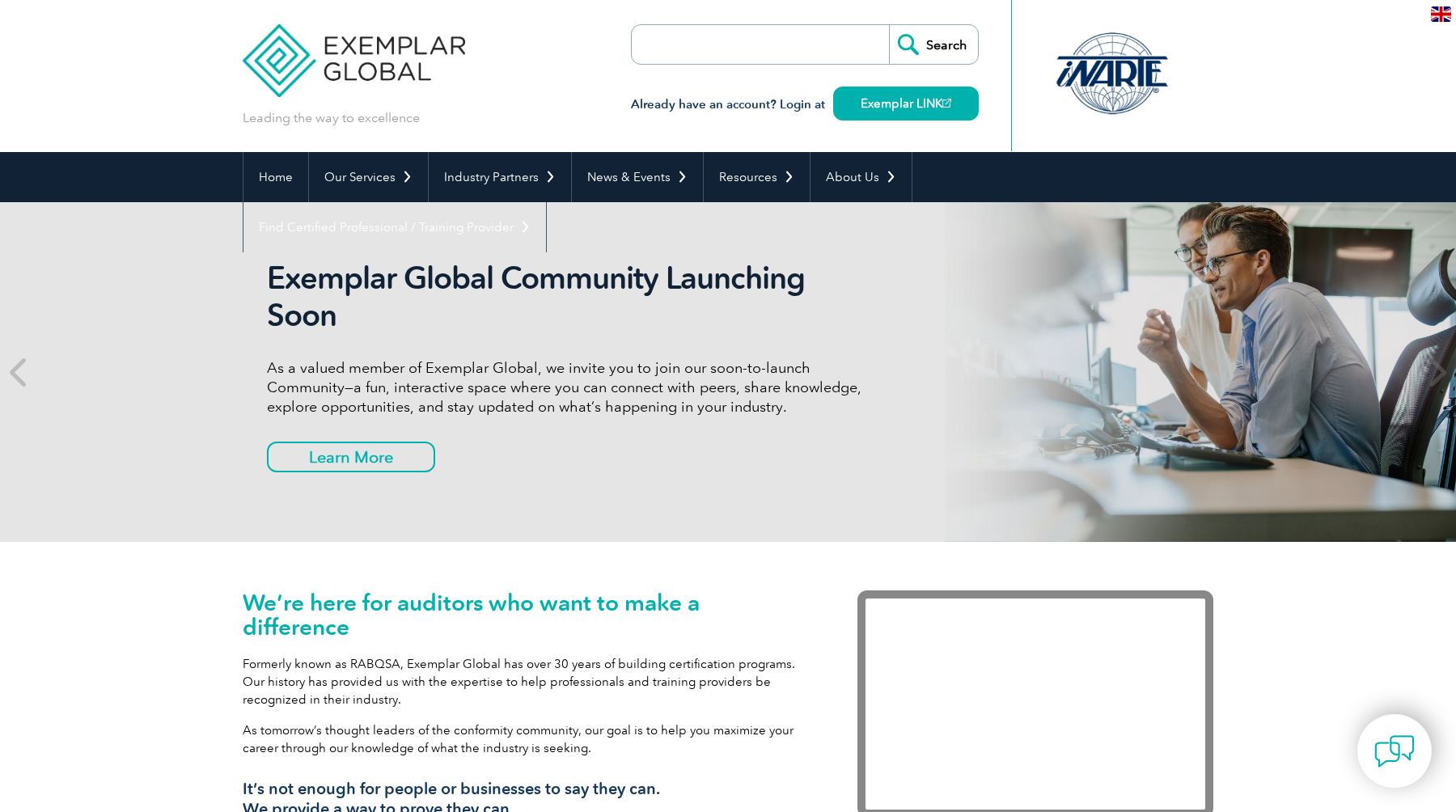 scroll, scrollTop: 0, scrollLeft: 0, axis: both 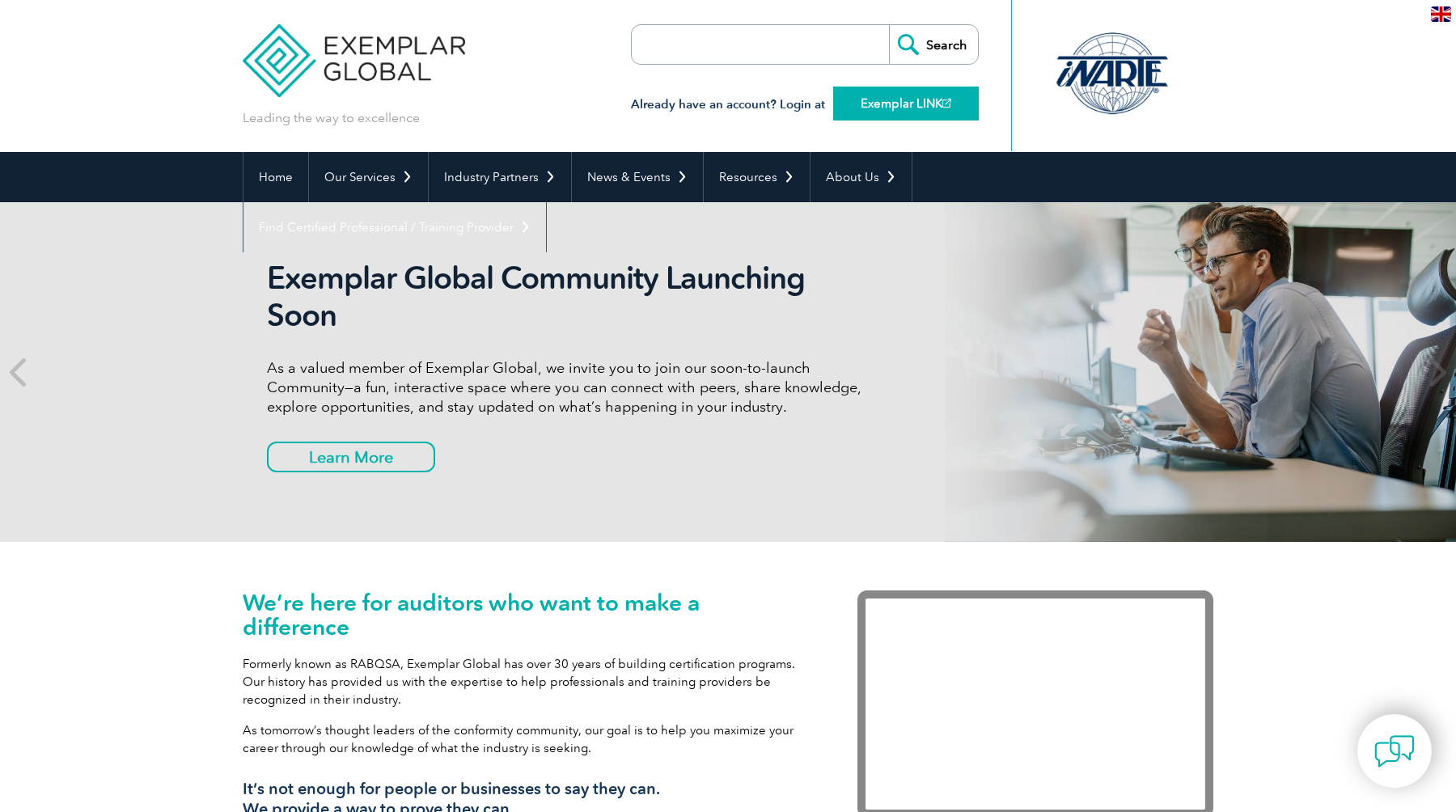 click on "Exemplar LINK" at bounding box center (906, 104) 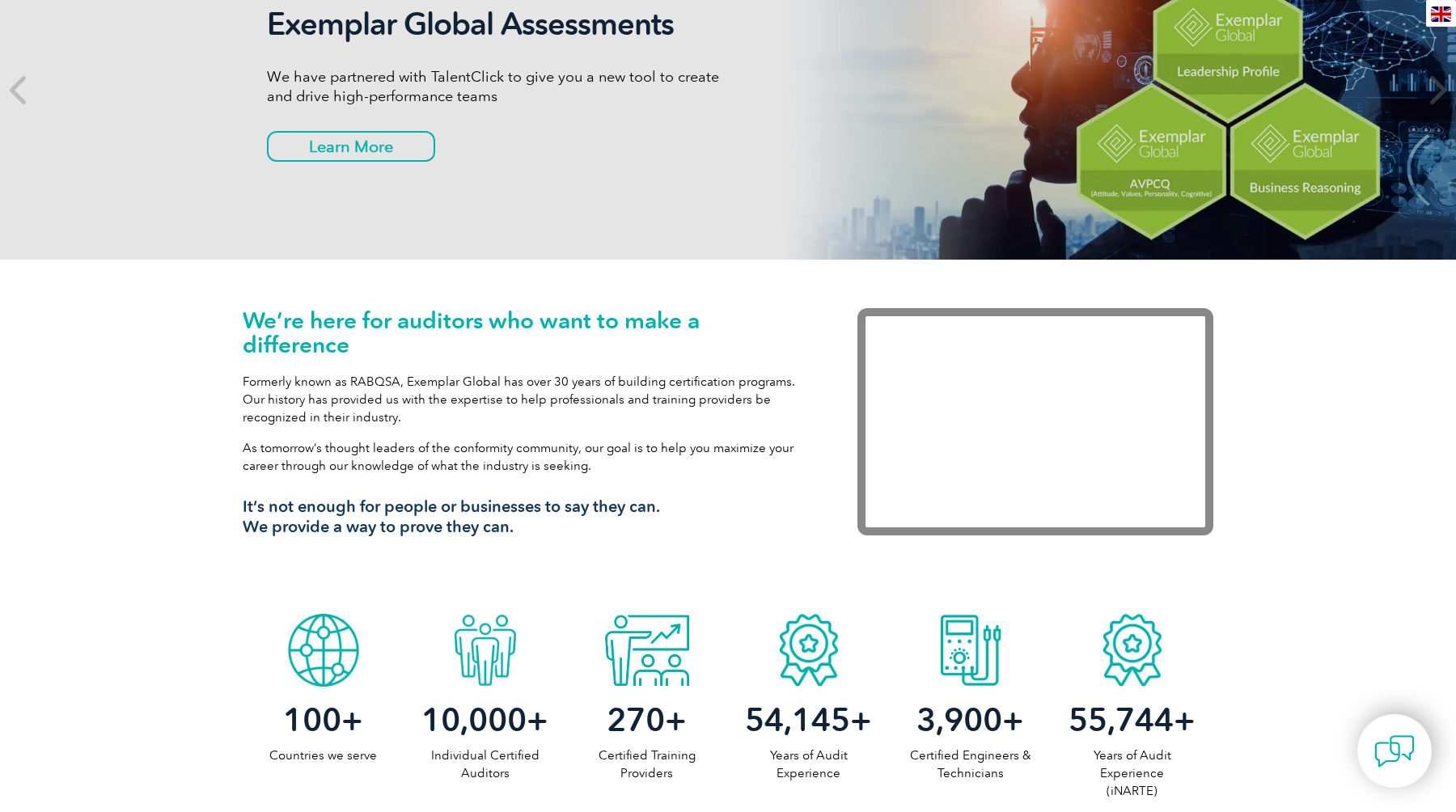 scroll, scrollTop: 0, scrollLeft: 0, axis: both 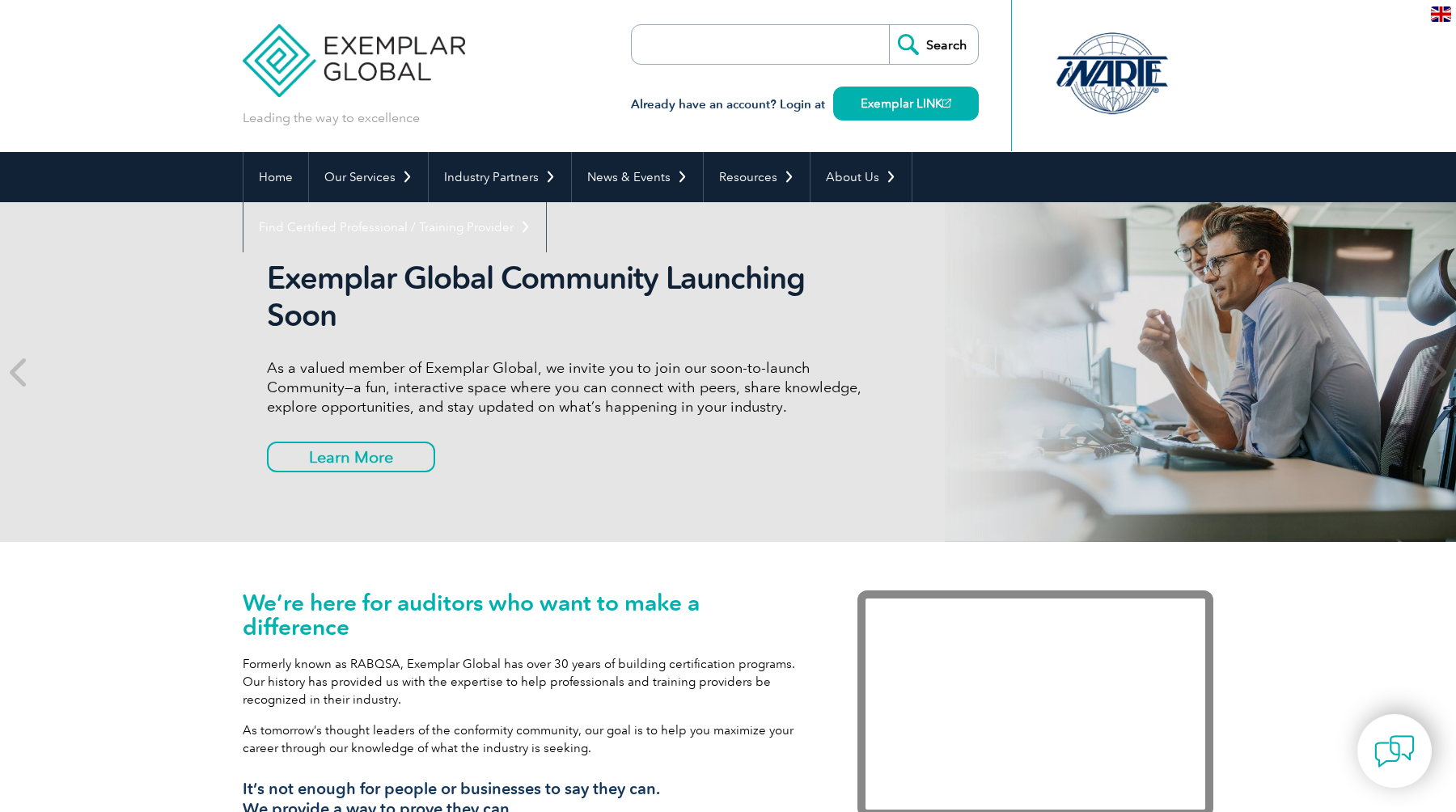 click at bounding box center (1112, 74) 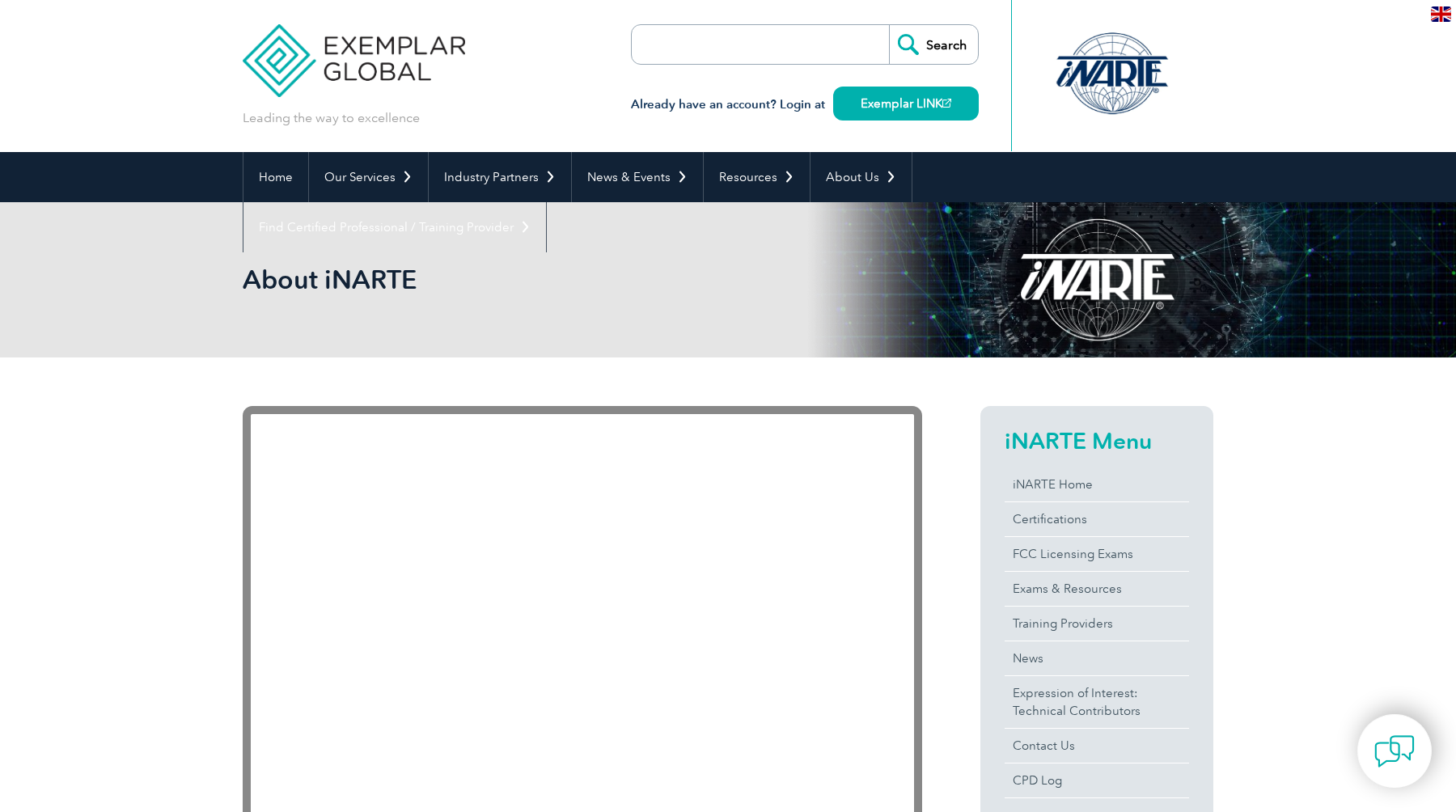 scroll, scrollTop: 0, scrollLeft: 0, axis: both 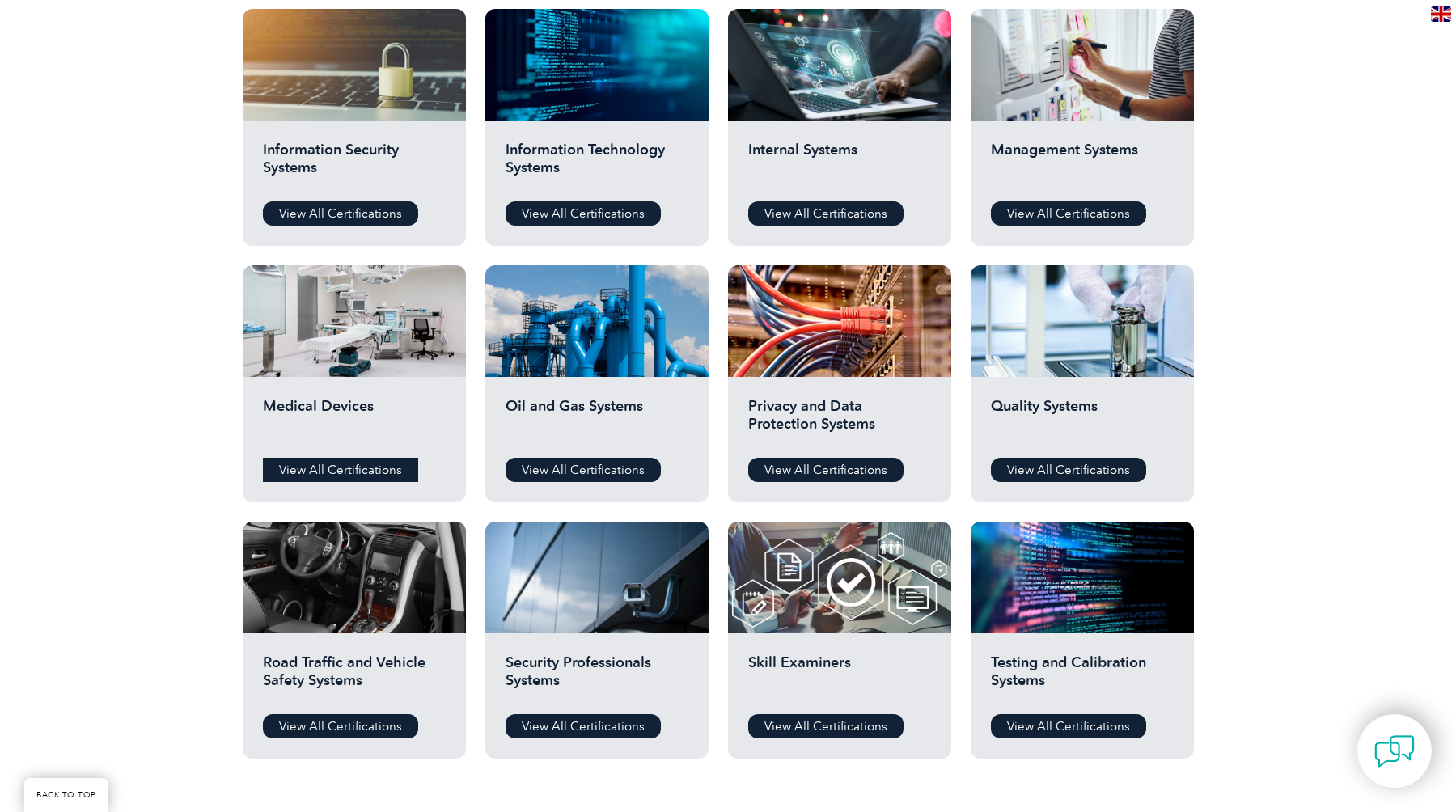 click on "View All Certifications" at bounding box center (341, 470) 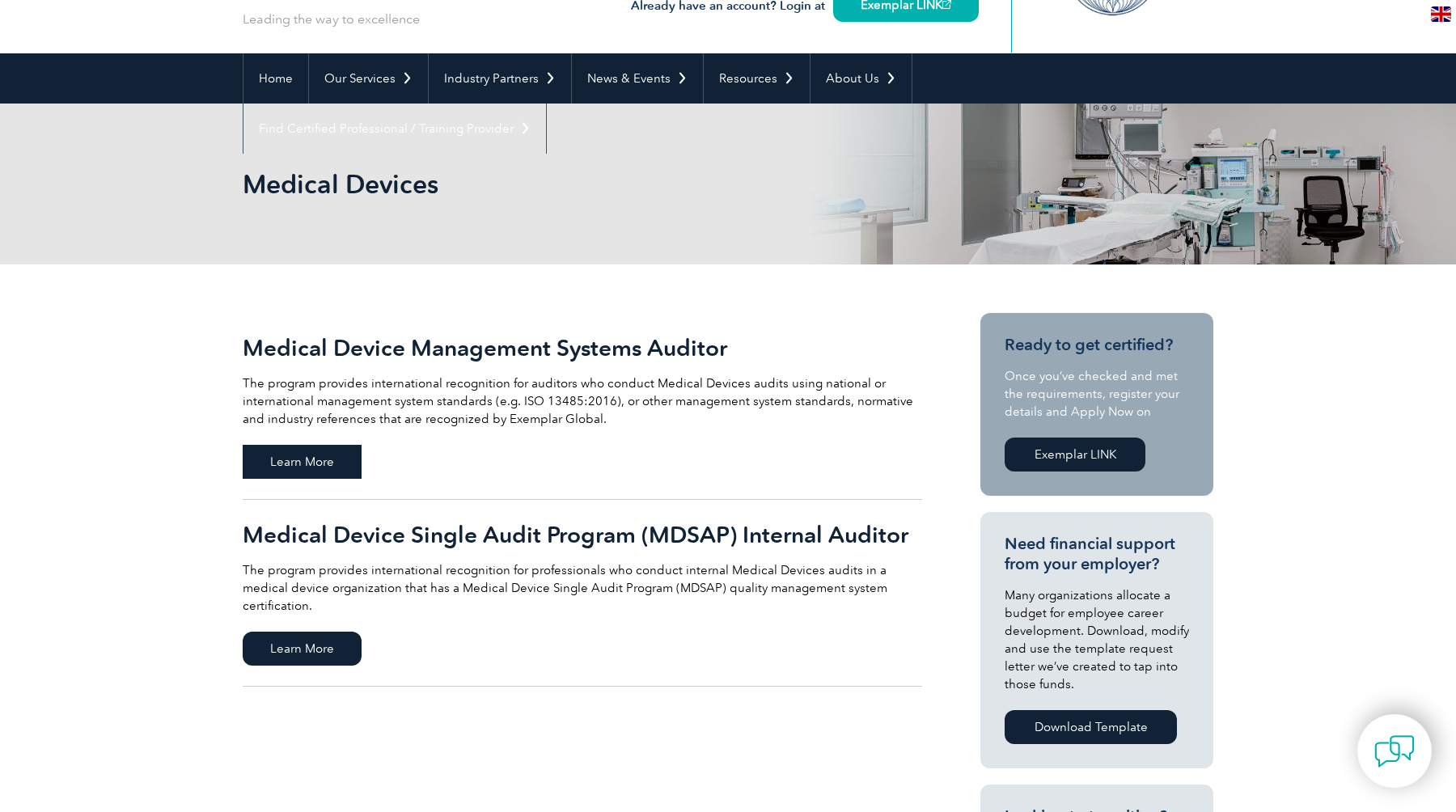 scroll, scrollTop: 108, scrollLeft: 0, axis: vertical 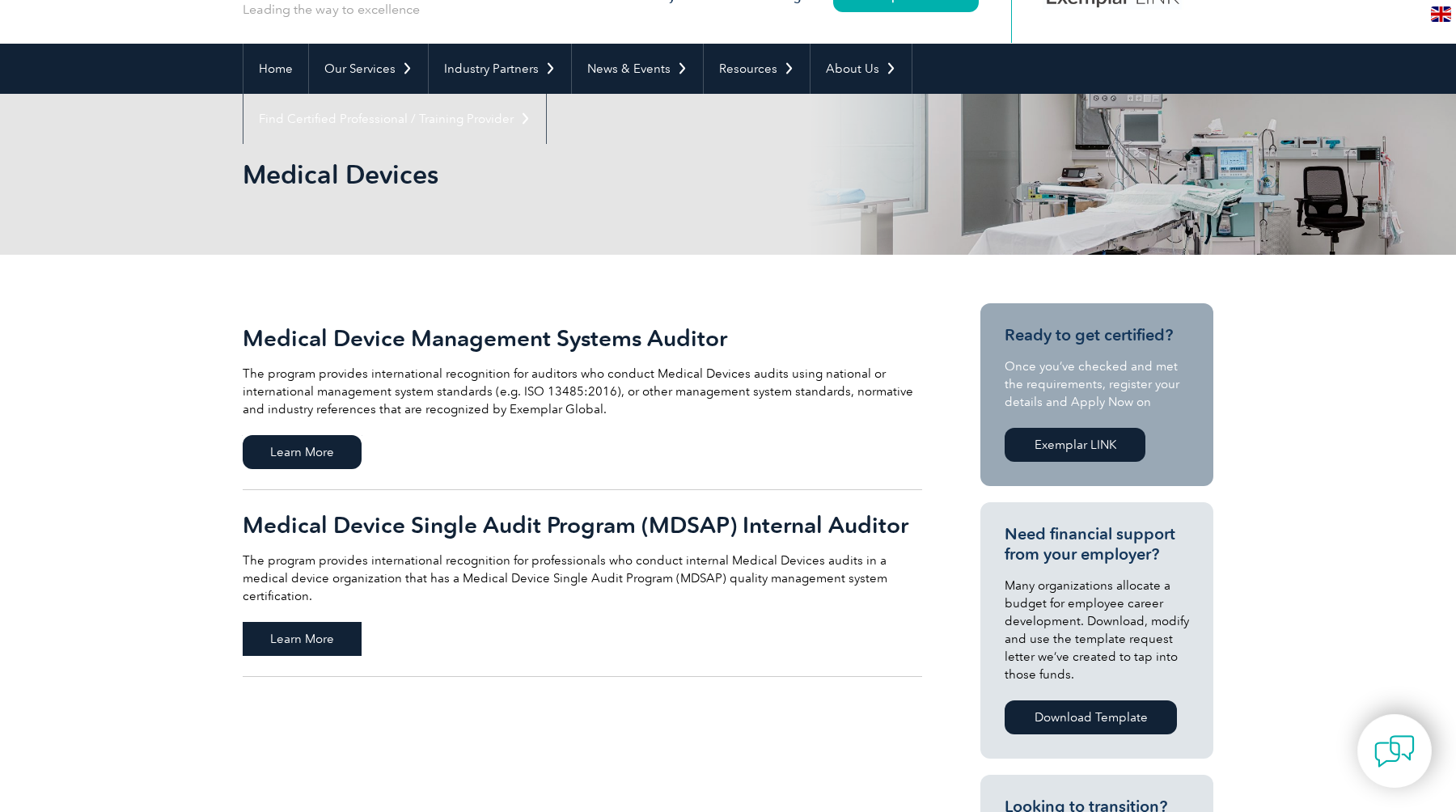 click on "Learn More" at bounding box center (302, 639) 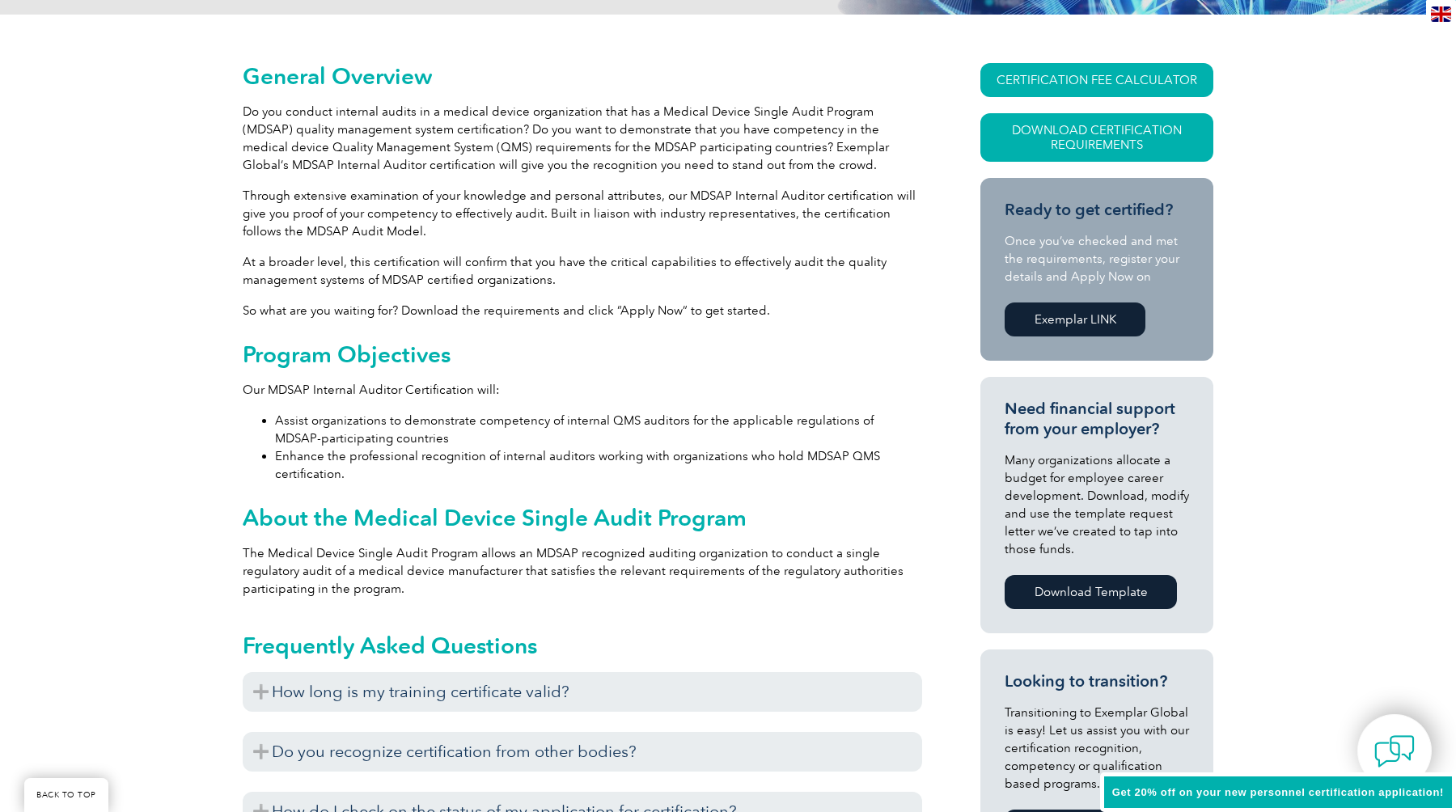 scroll, scrollTop: 380, scrollLeft: 0, axis: vertical 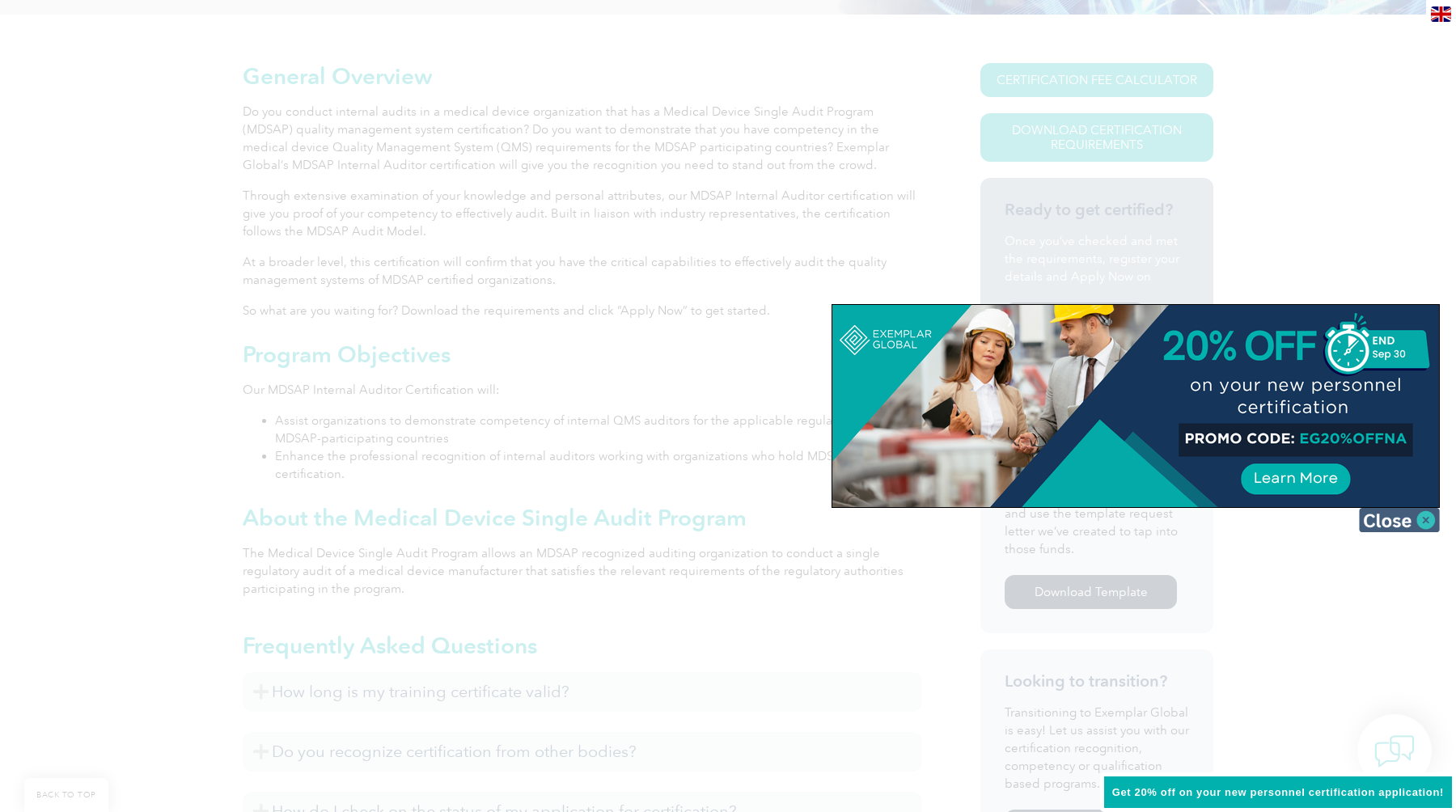 click at bounding box center (1399, 520) 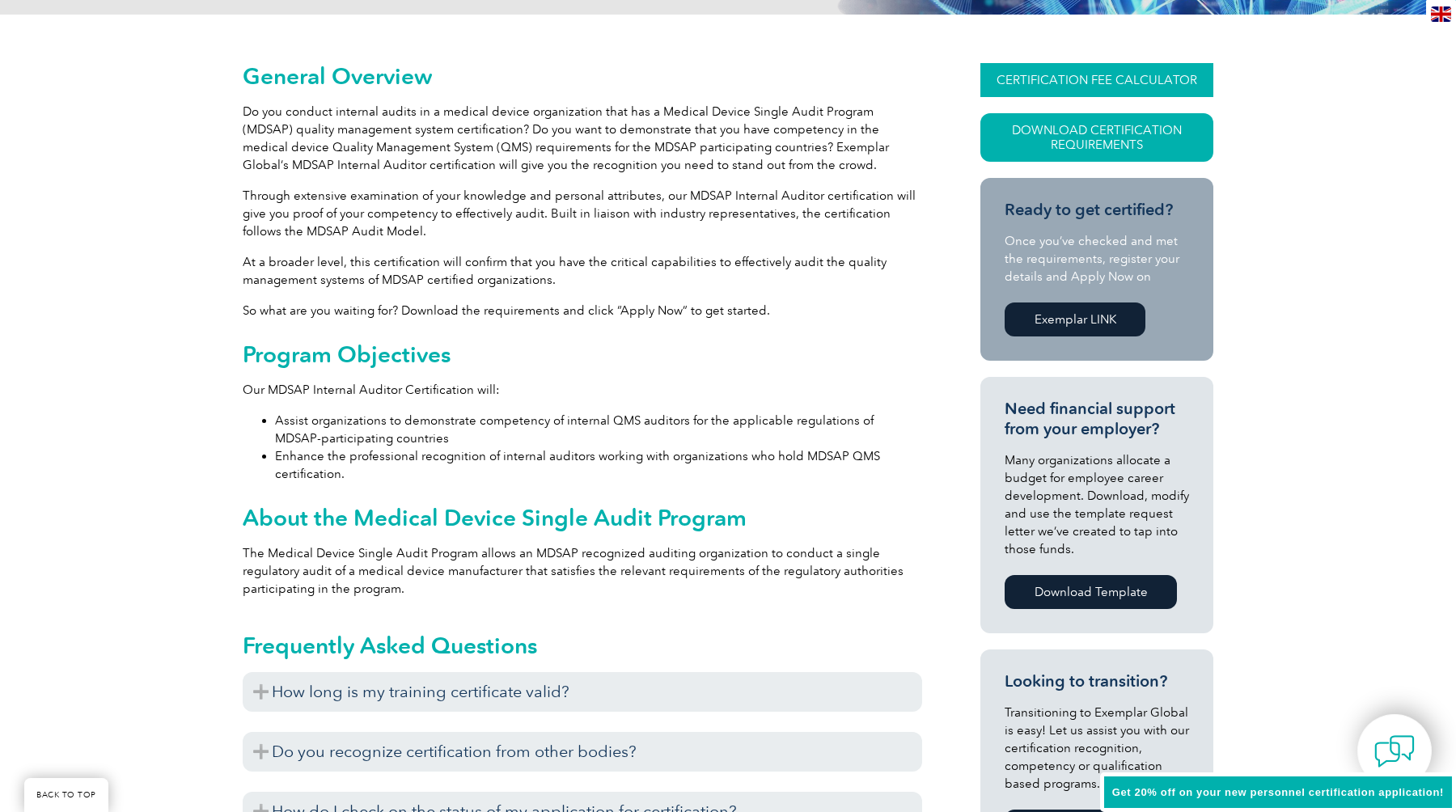 click on "CERTIFICATION FEE CALCULATOR" at bounding box center [1097, 80] 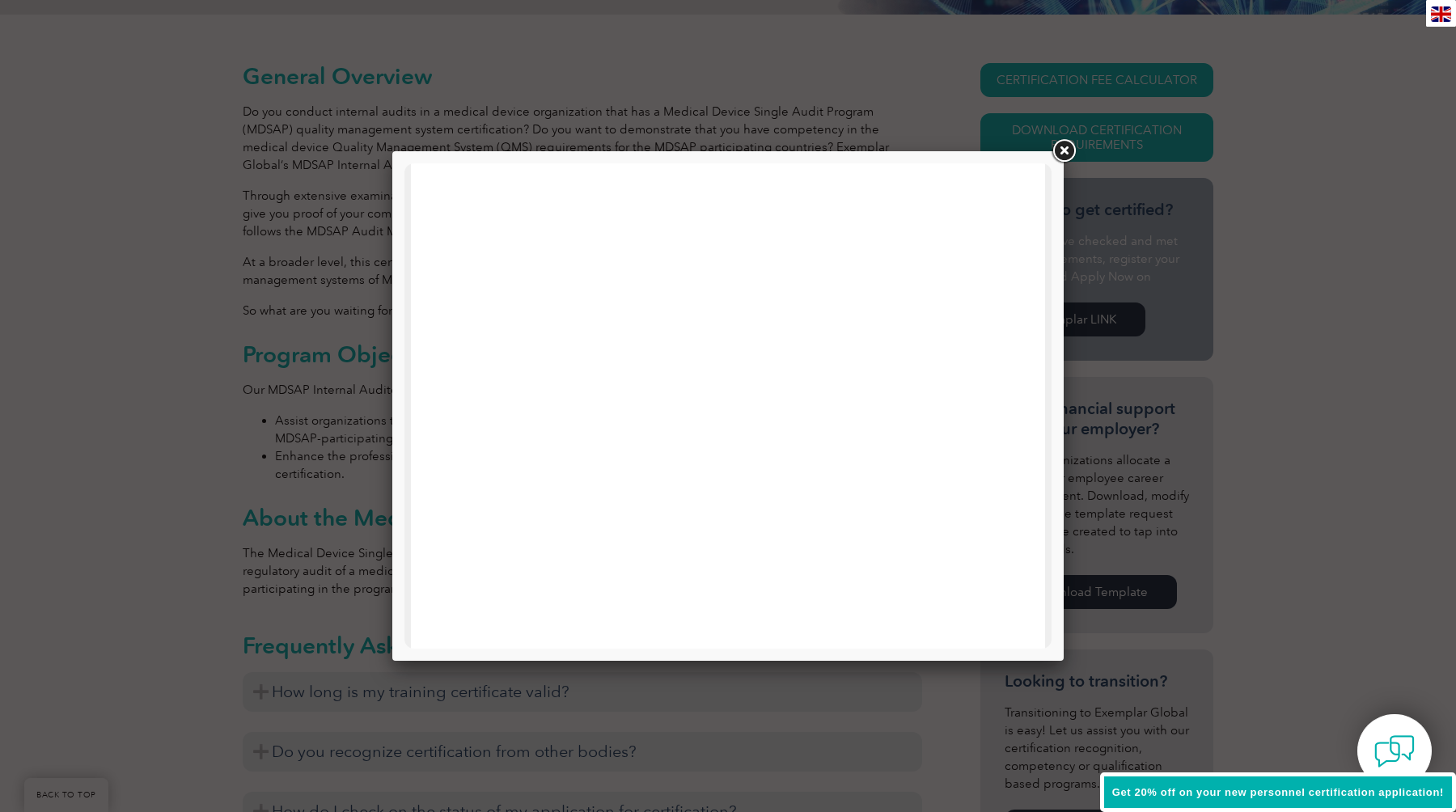 scroll, scrollTop: 561, scrollLeft: 0, axis: vertical 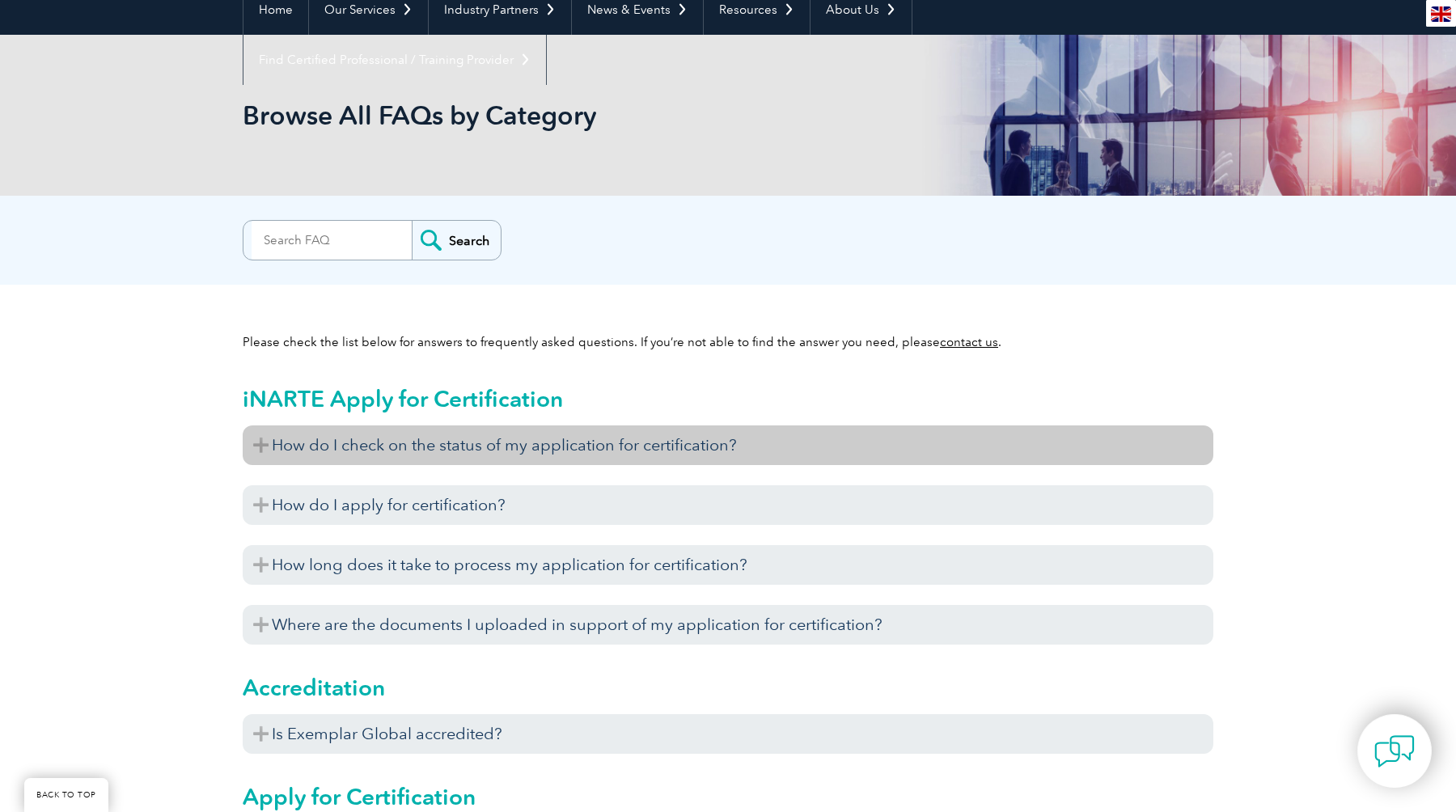 click on "How do I check on the status of my application for certification?" at bounding box center [728, 445] 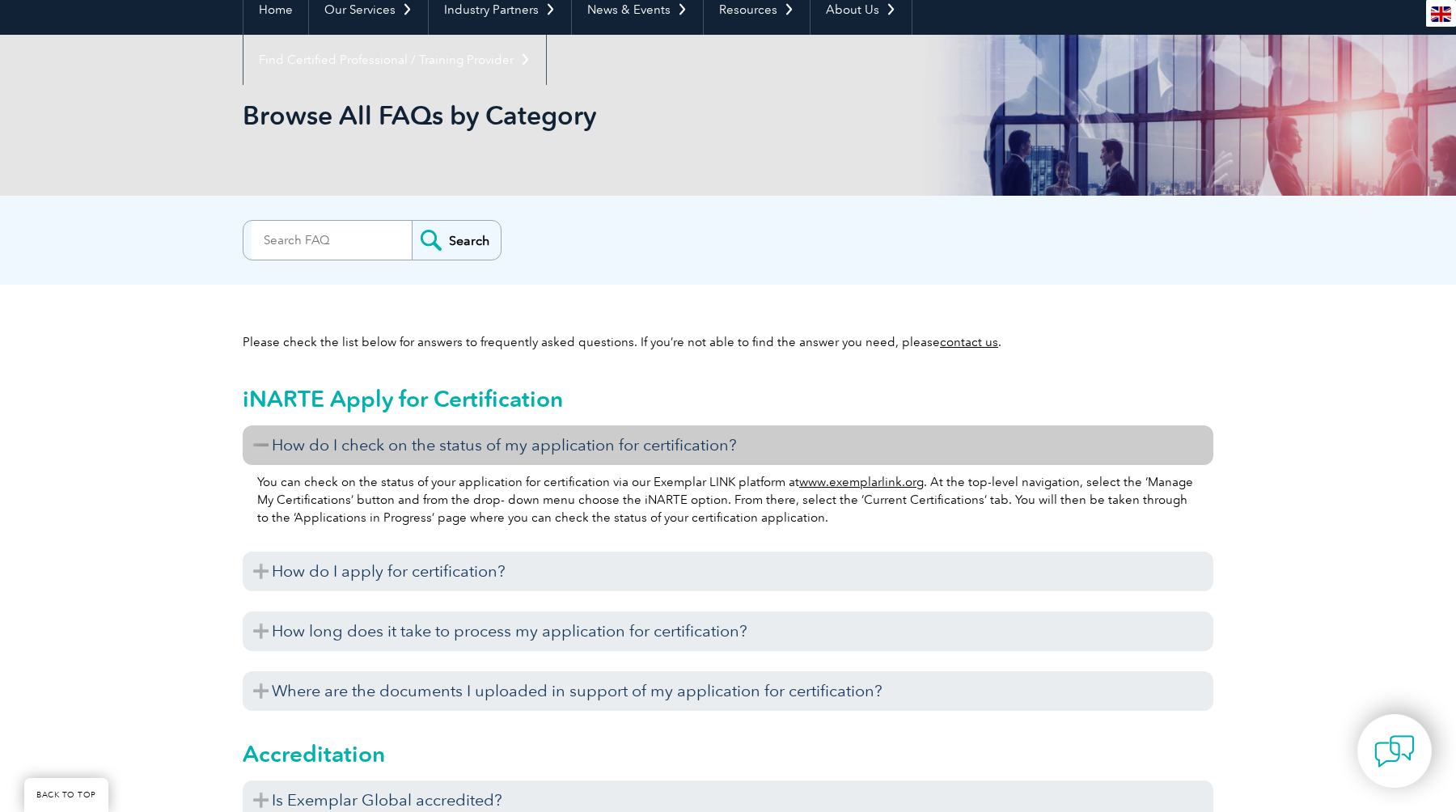 click on "www.exemplarlink.org" at bounding box center (861, 482) 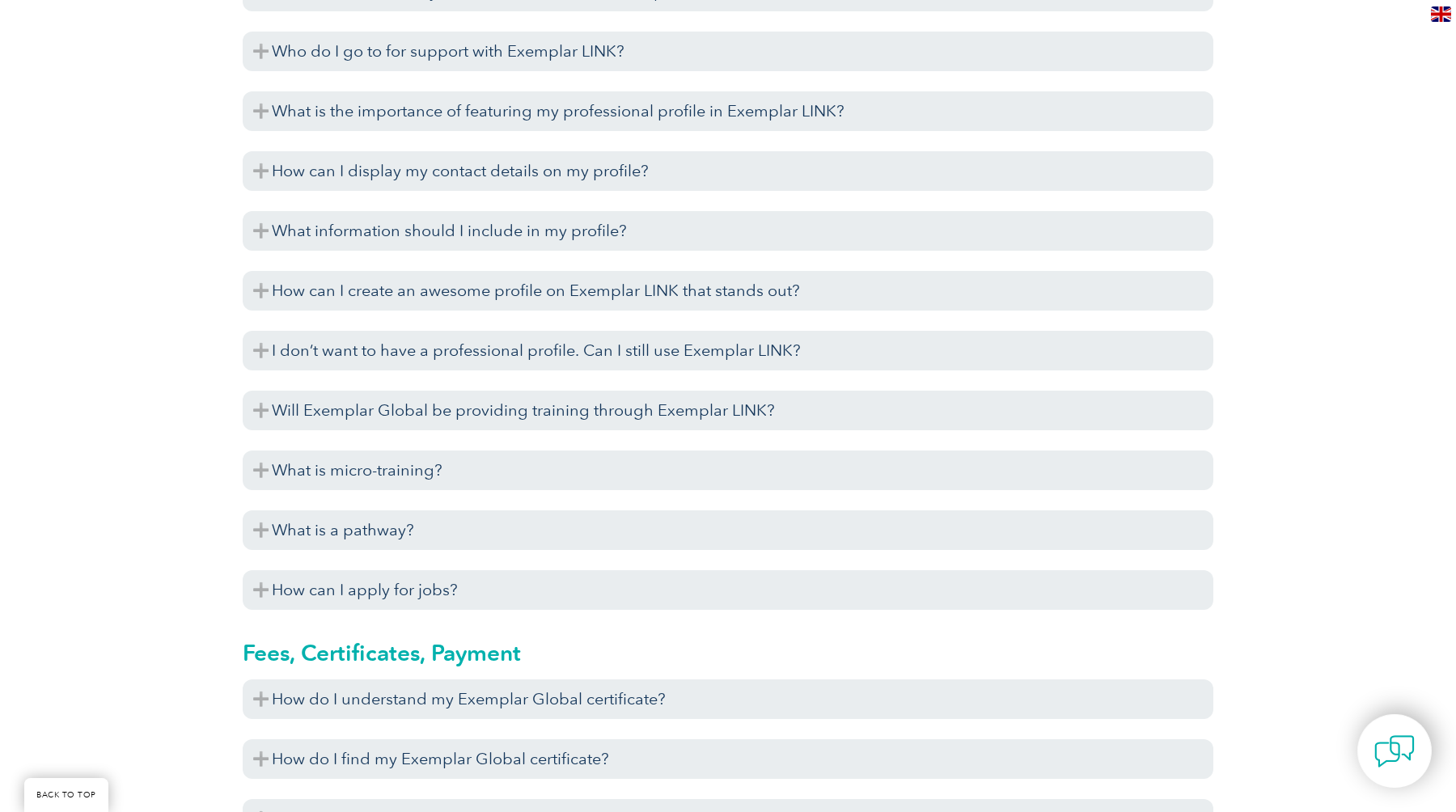 scroll, scrollTop: 0, scrollLeft: 0, axis: both 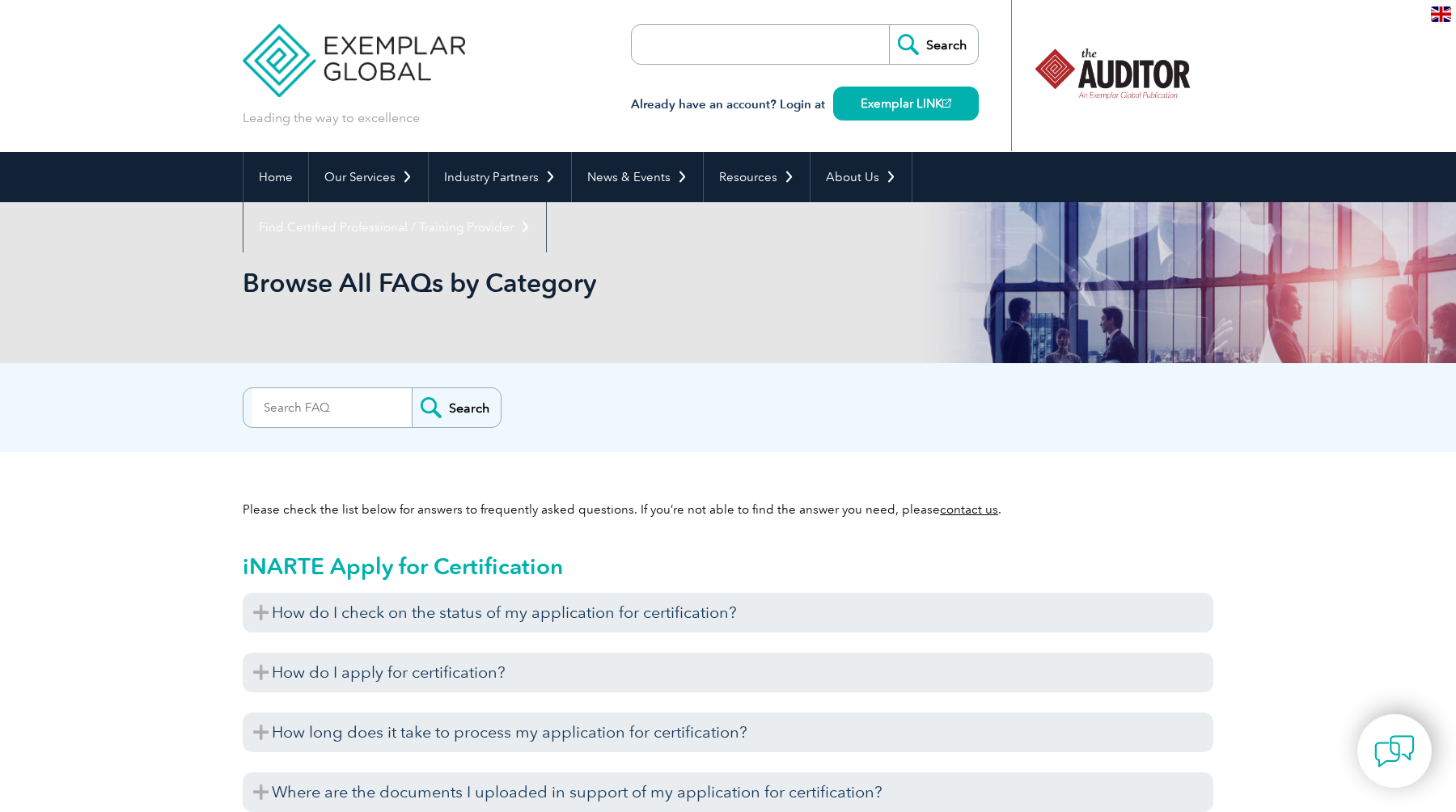 click at bounding box center (332, 408) 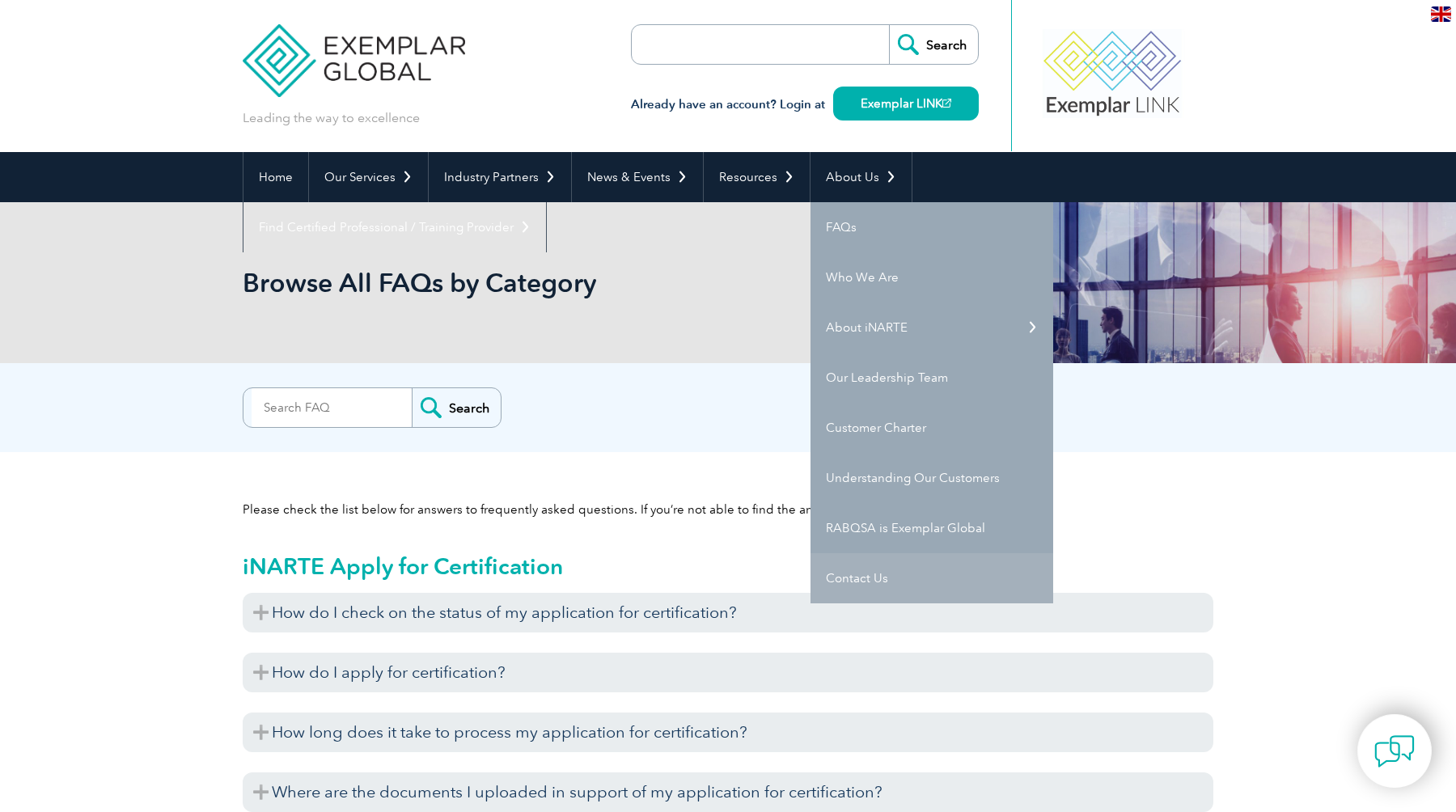click on "Contact Us" at bounding box center (932, 578) 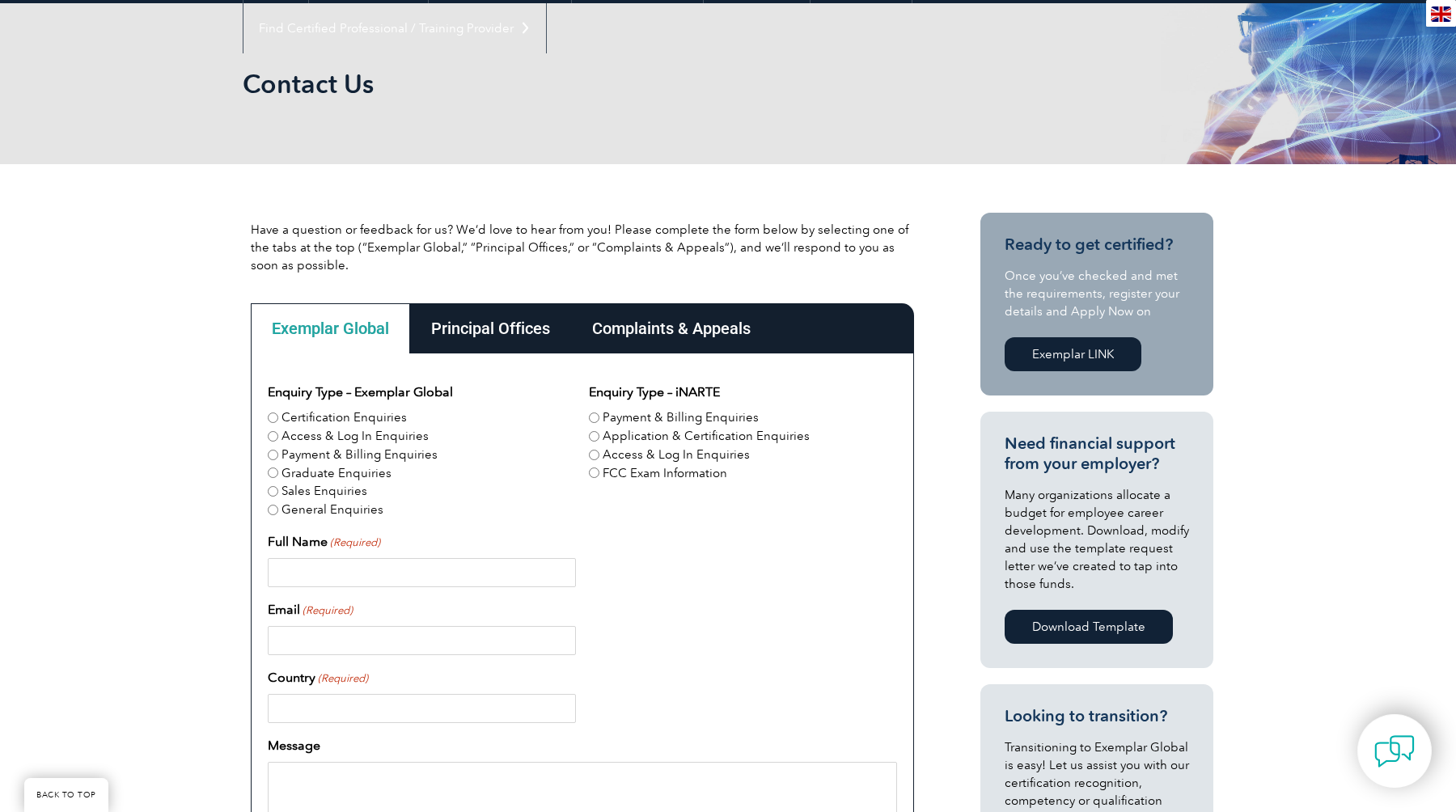 scroll, scrollTop: 198, scrollLeft: 0, axis: vertical 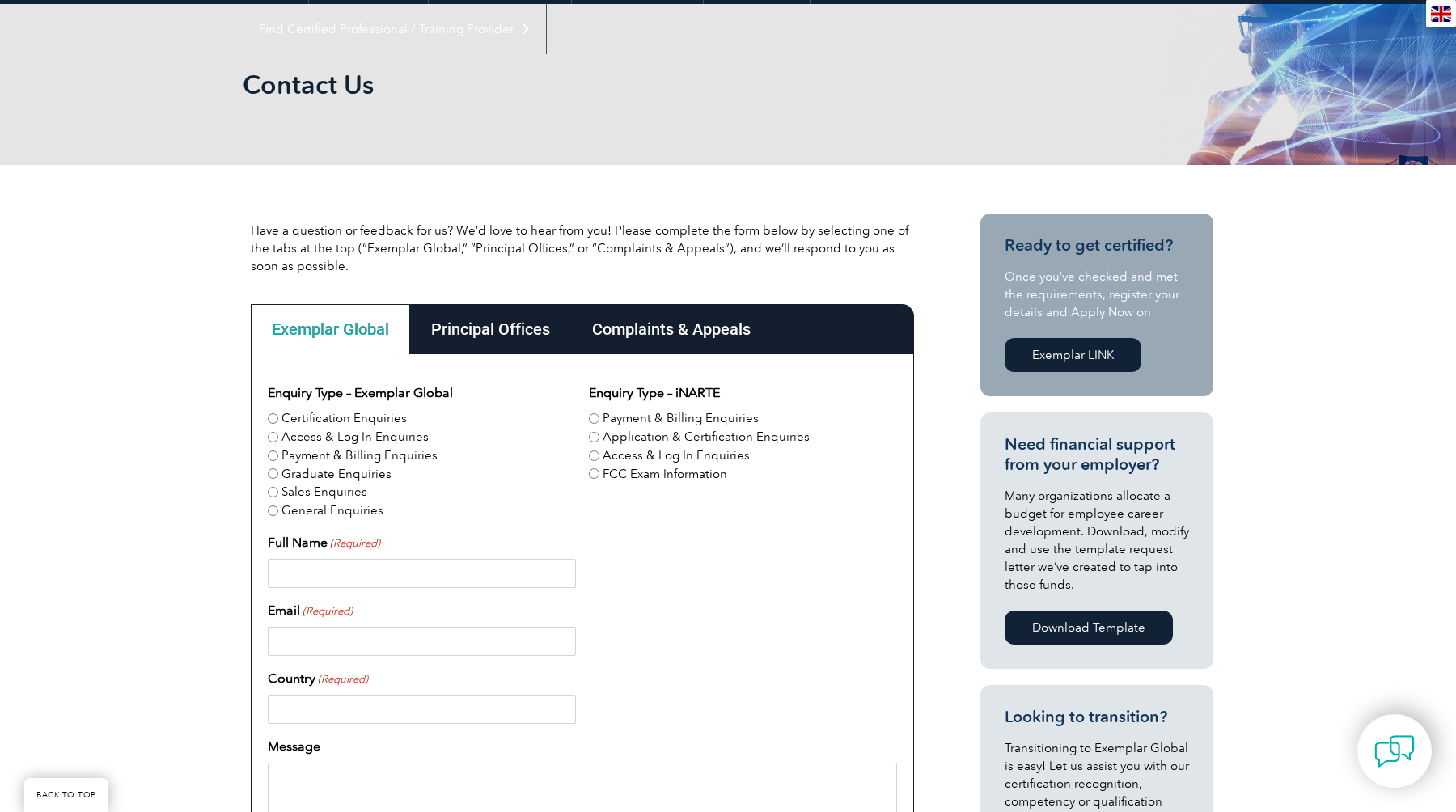 click on "Certification Enquiries" at bounding box center [344, 418] 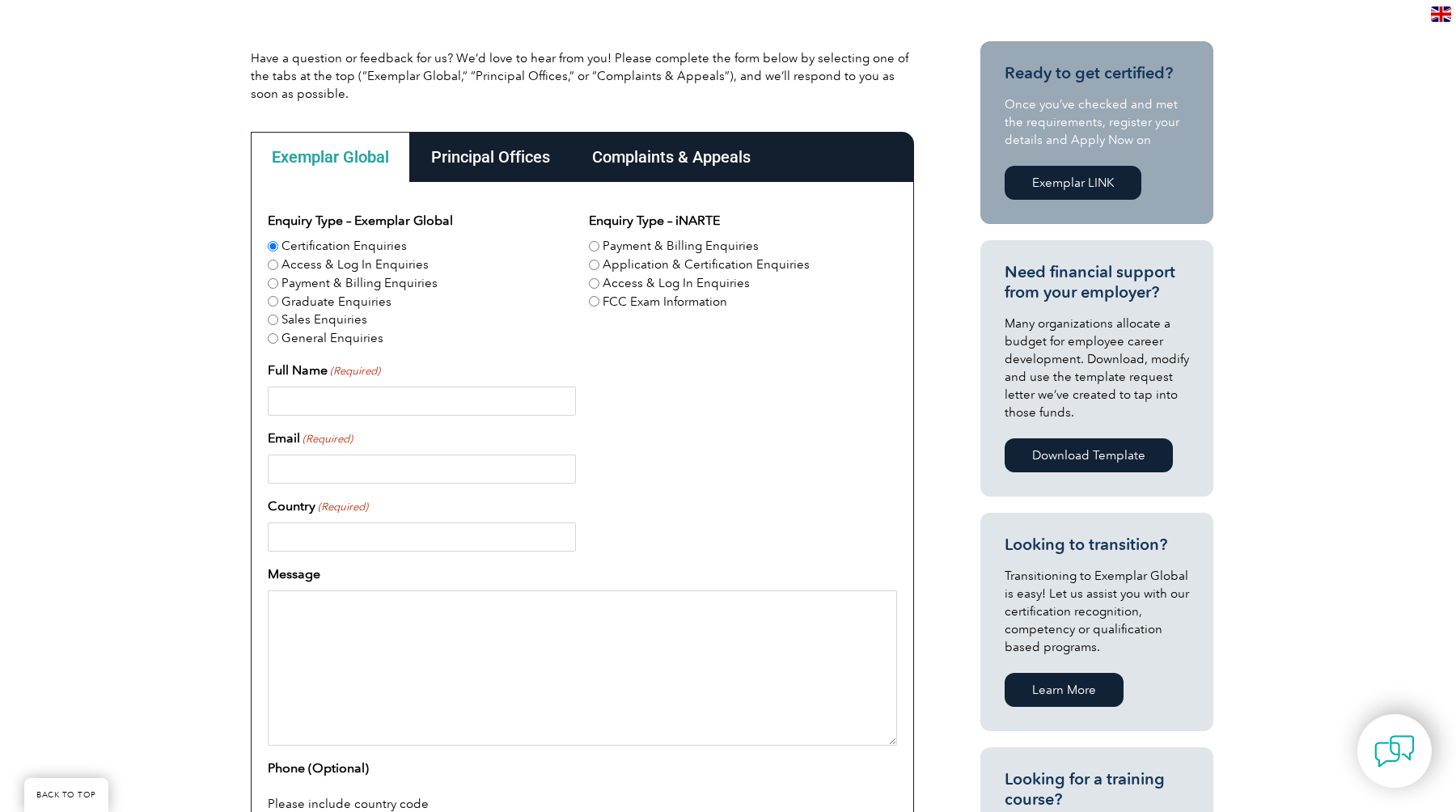 scroll, scrollTop: 383, scrollLeft: 0, axis: vertical 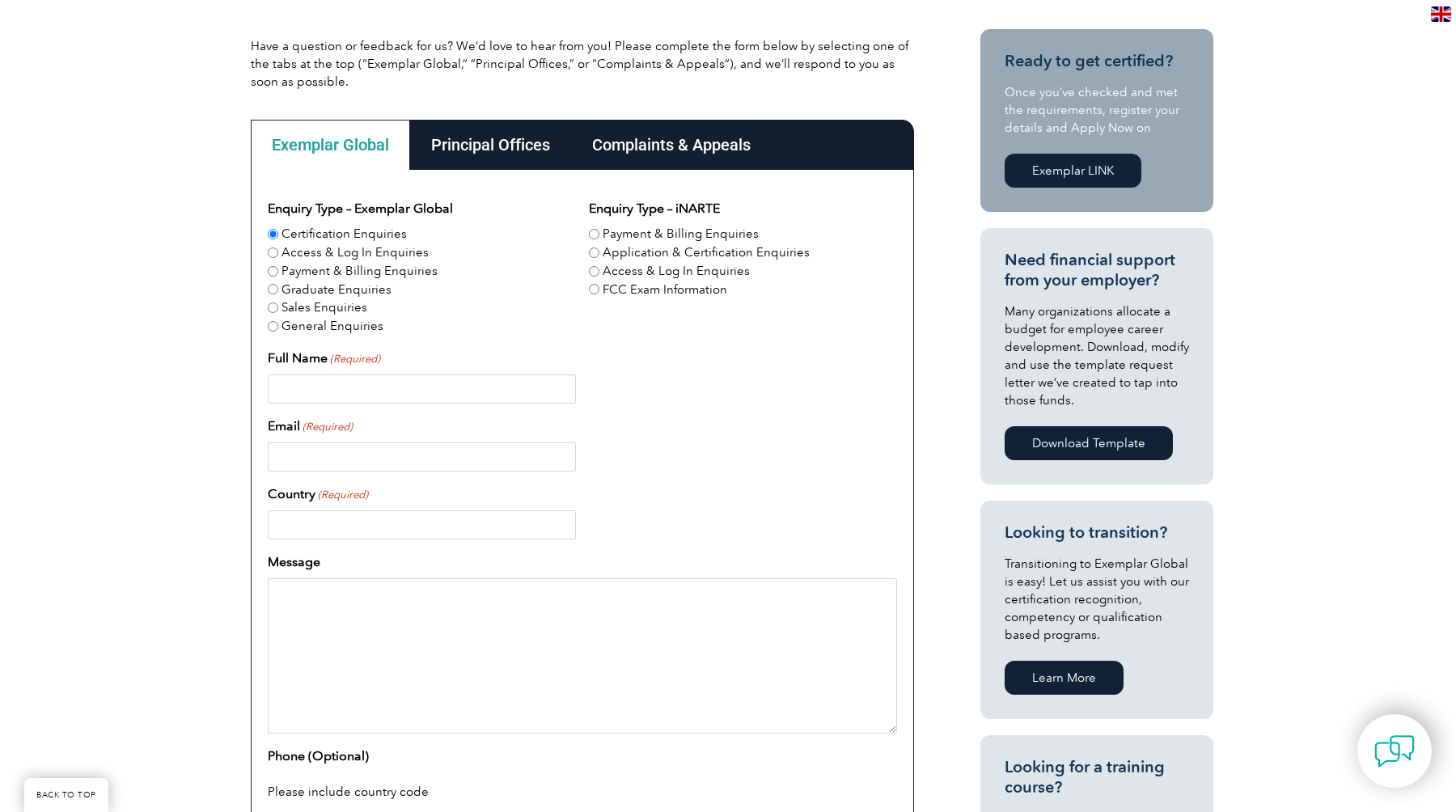 click on "Full Name (Required)" at bounding box center [421, 389] 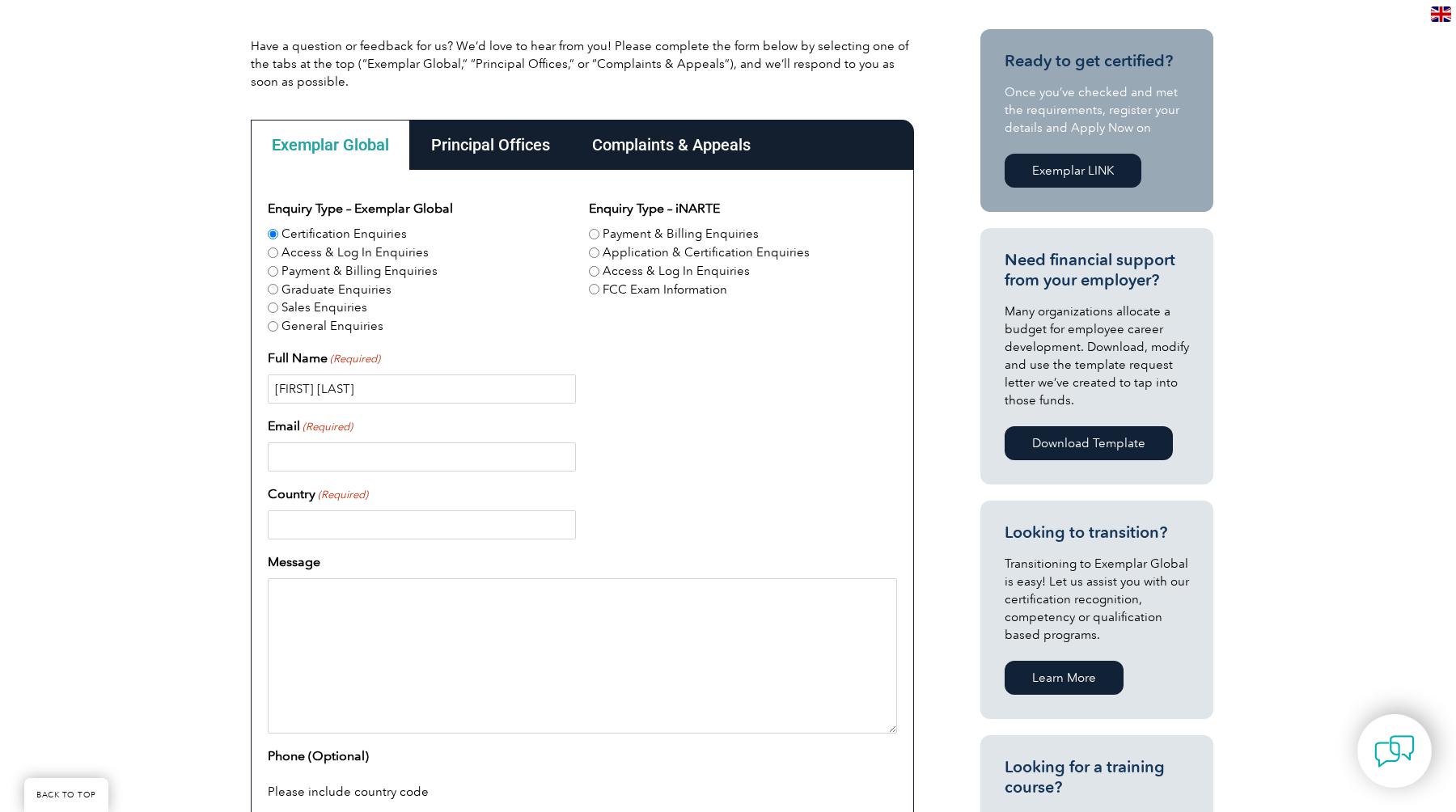 type on "[EMAIL]" 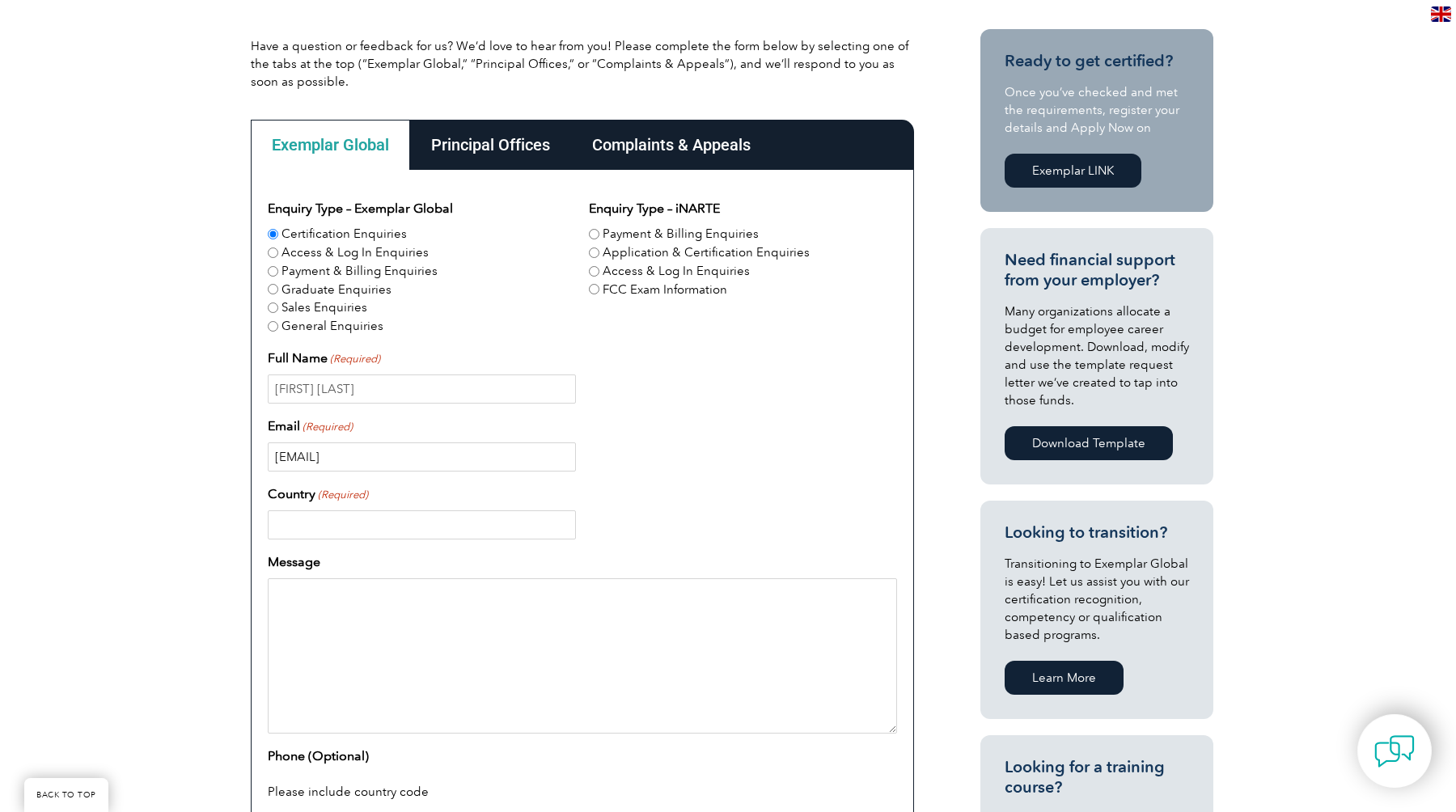 type on "United States" 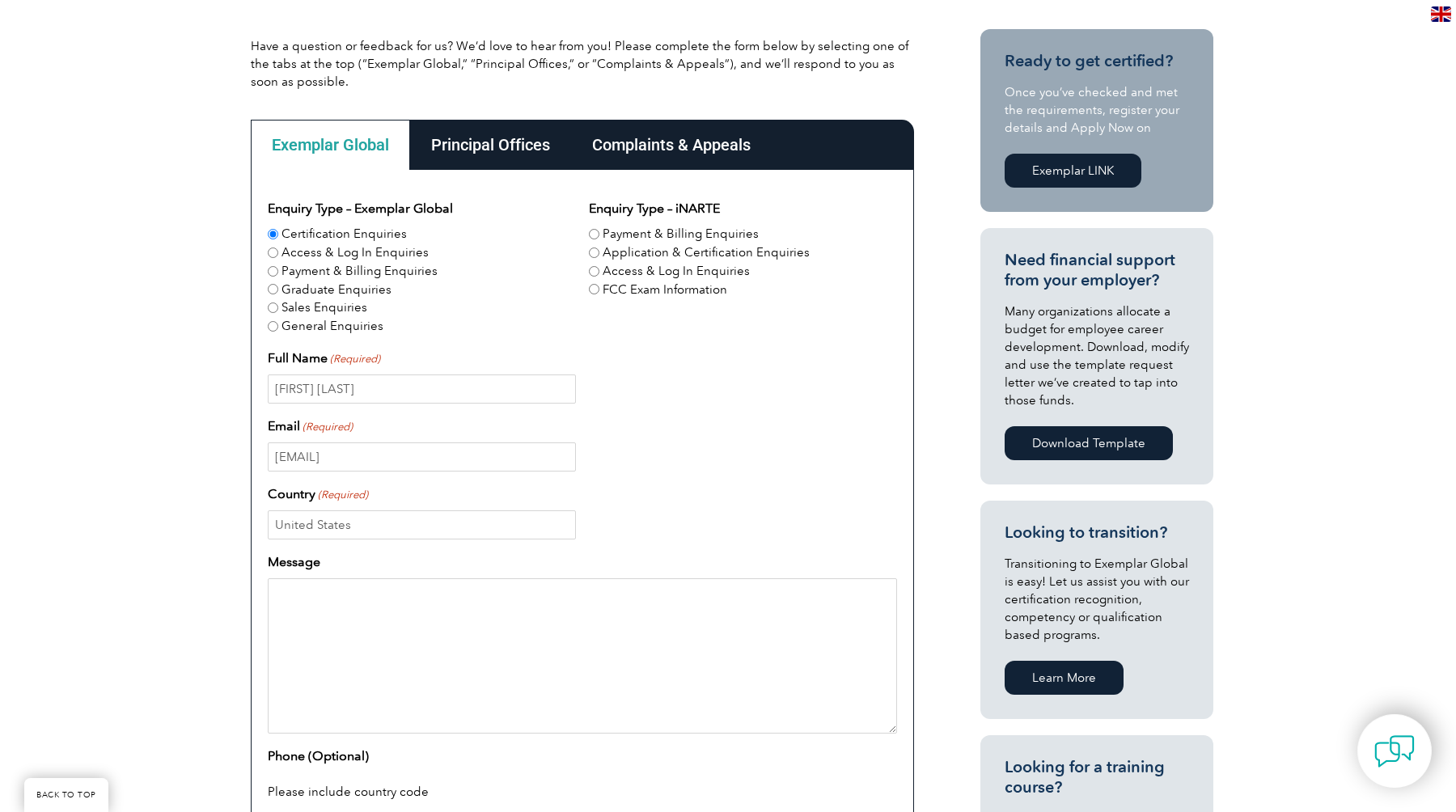 type on "[PHONE]" 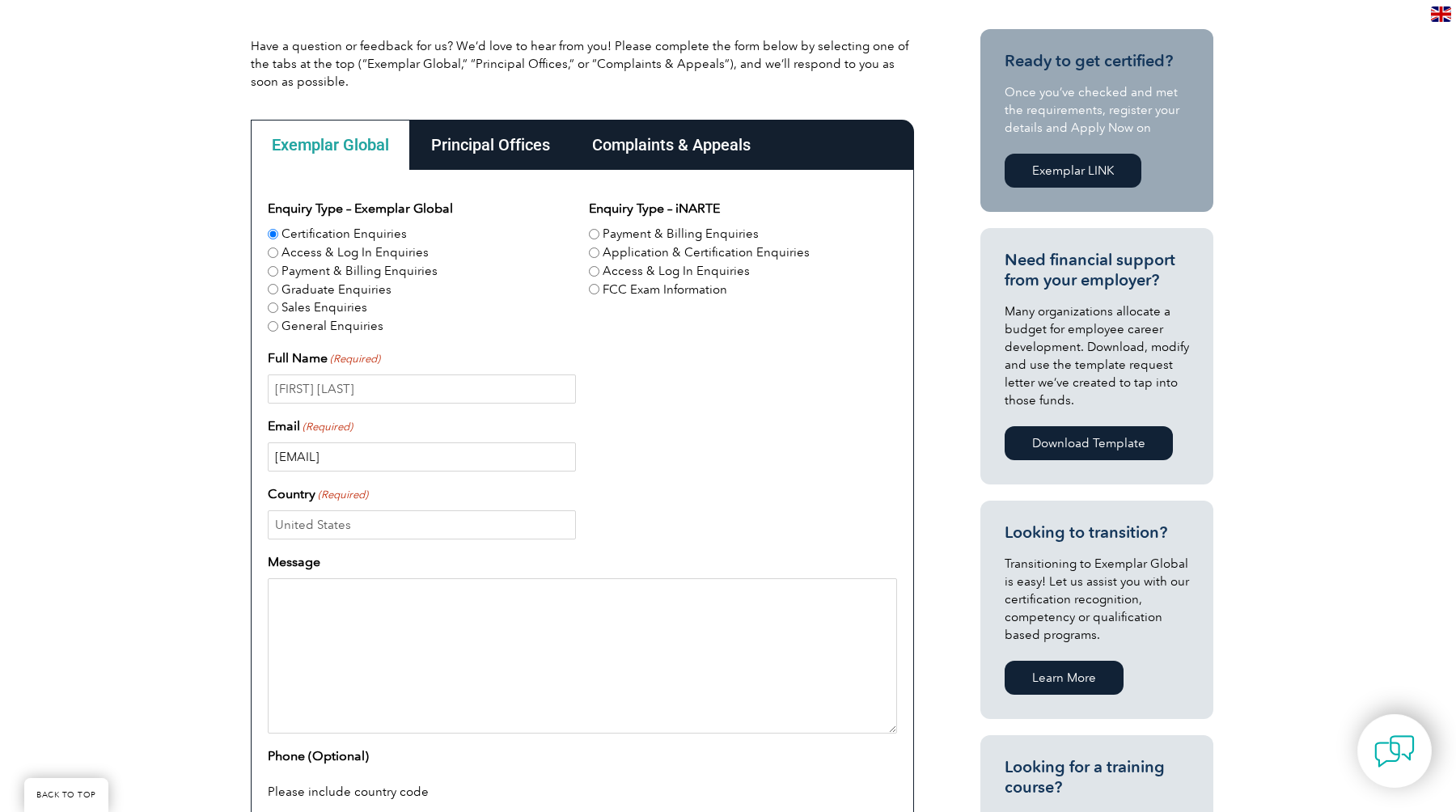 click on "[EMAIL]" at bounding box center [421, 457] 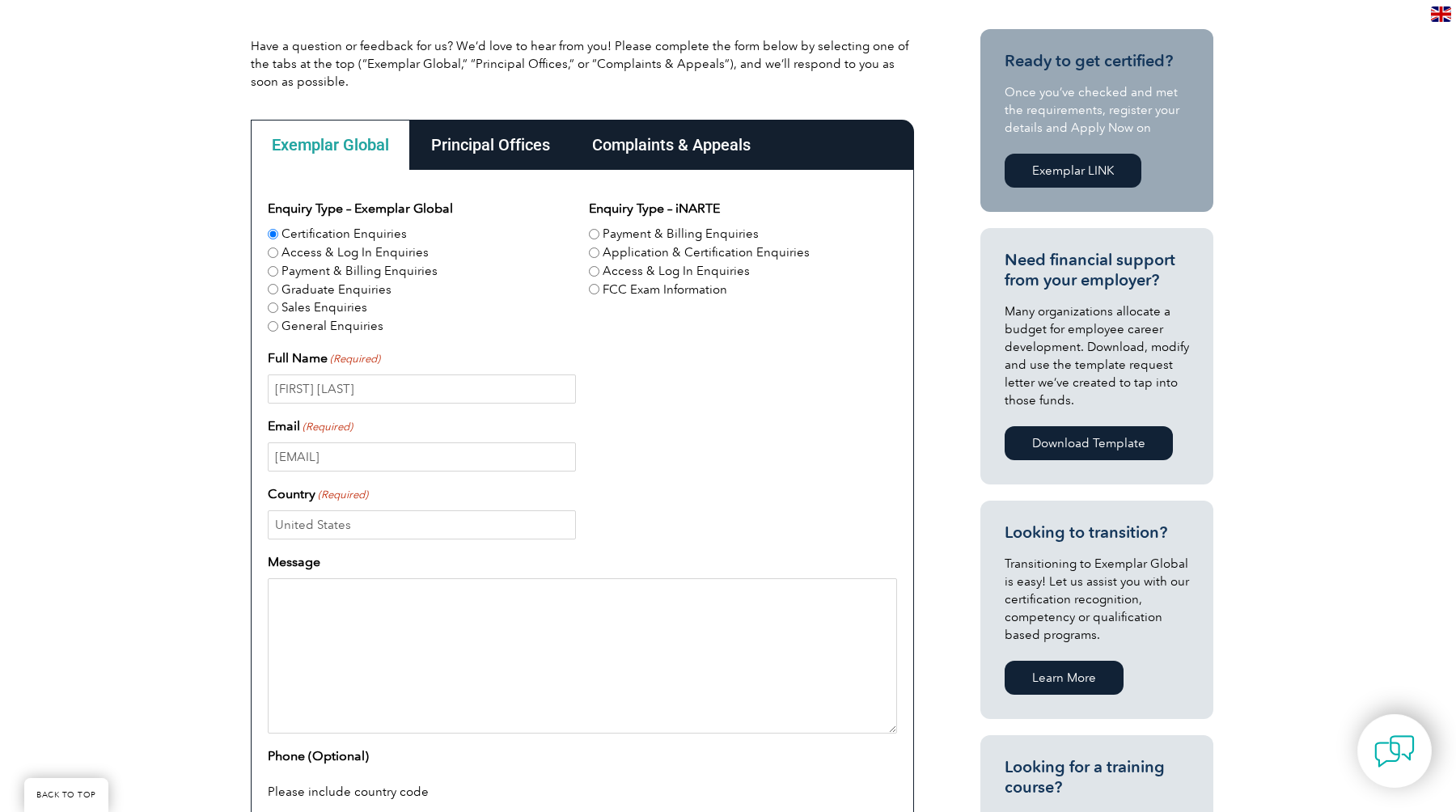 click on "Message" at bounding box center [582, 656] 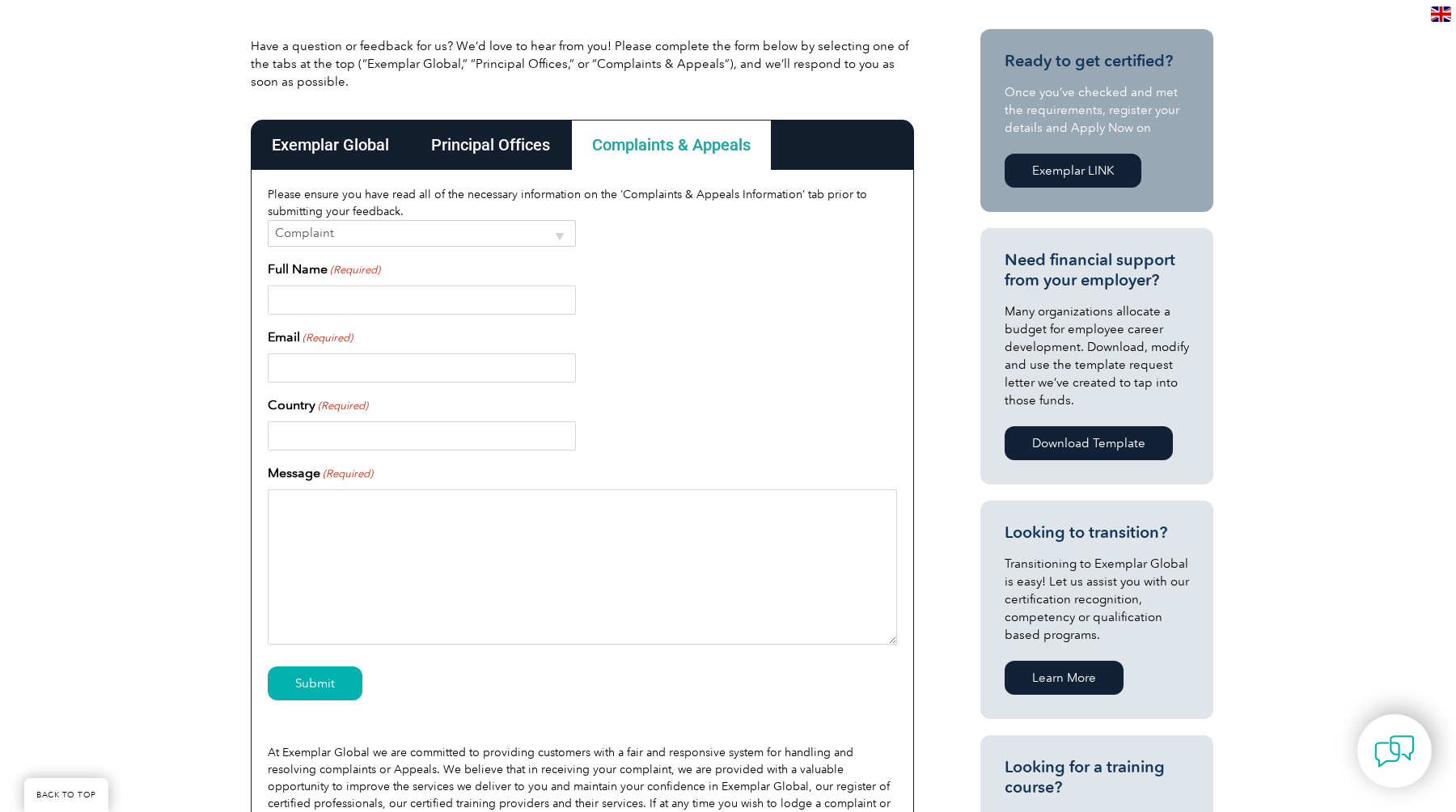 click on "Principal Offices" at bounding box center [490, 145] 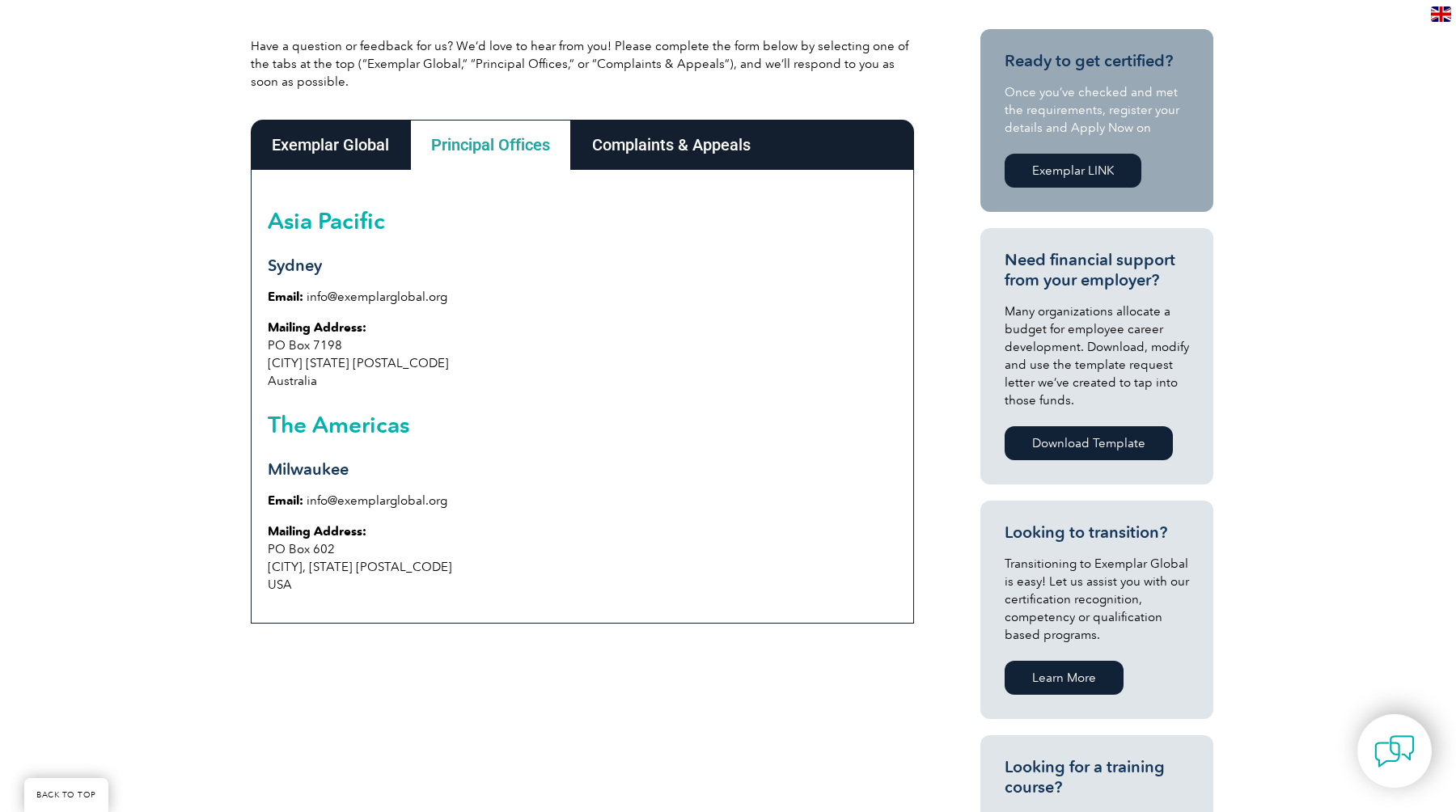 click on "Exemplar Global" at bounding box center [330, 145] 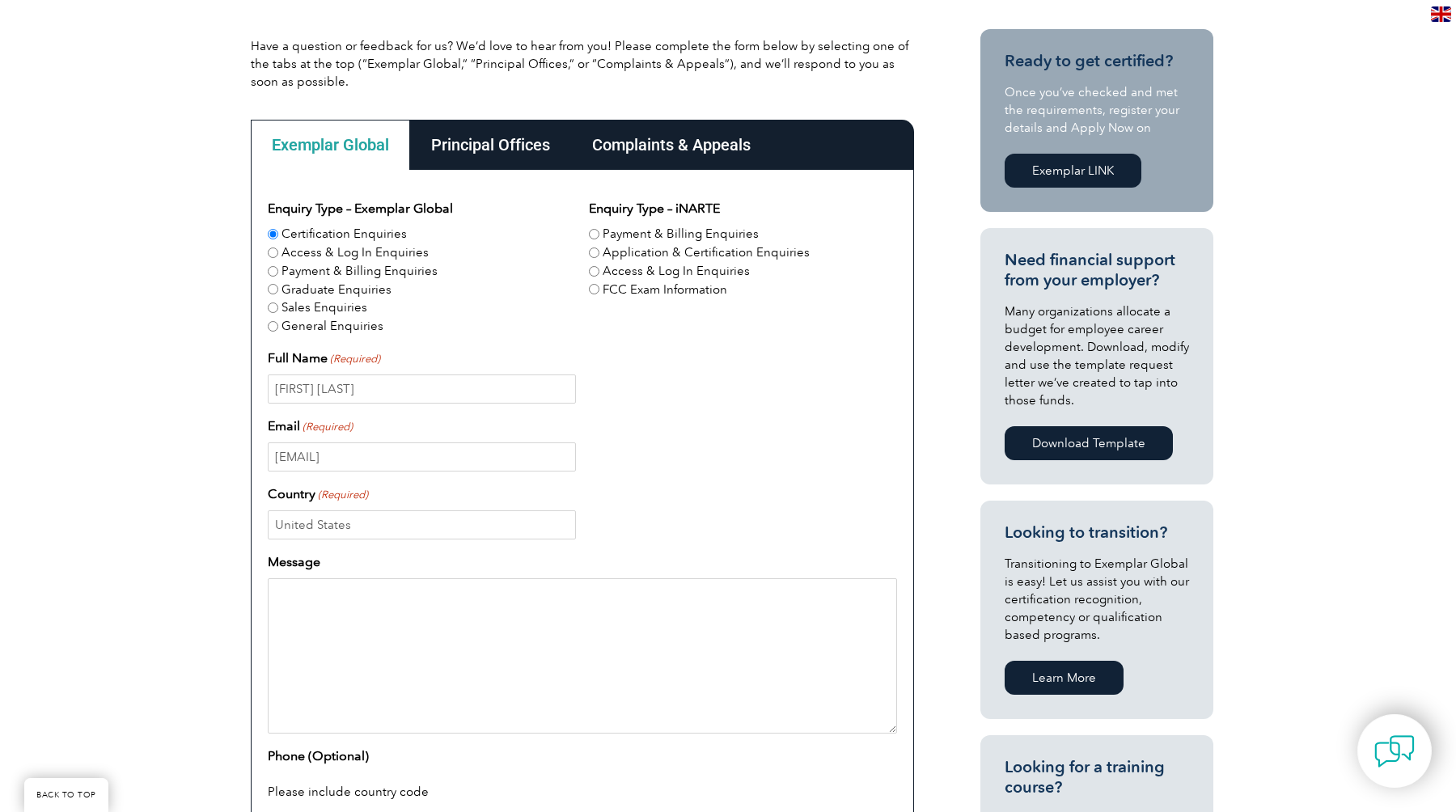 click on "Message" at bounding box center [582, 656] 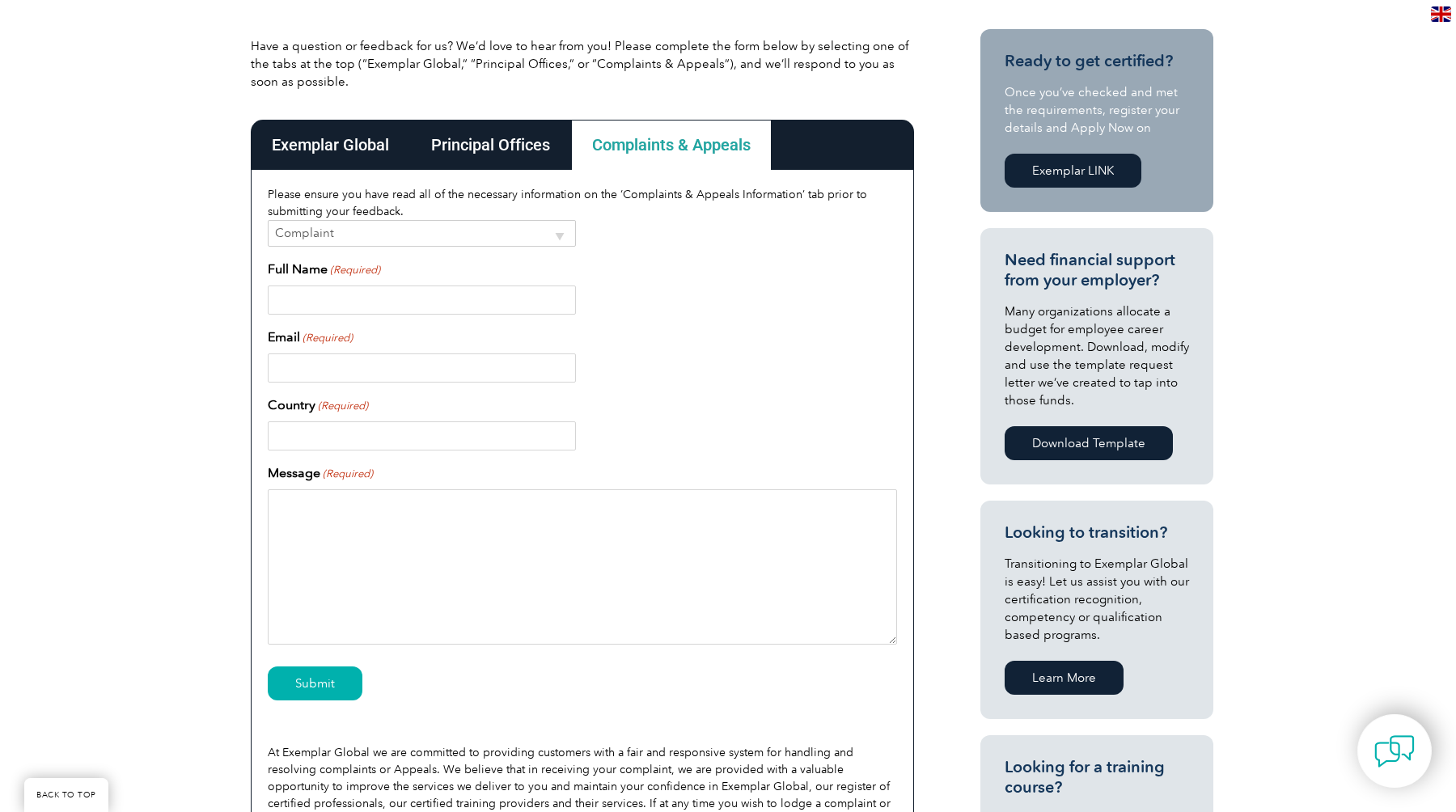 click on "Complaint Appeal" at bounding box center [421, 233] 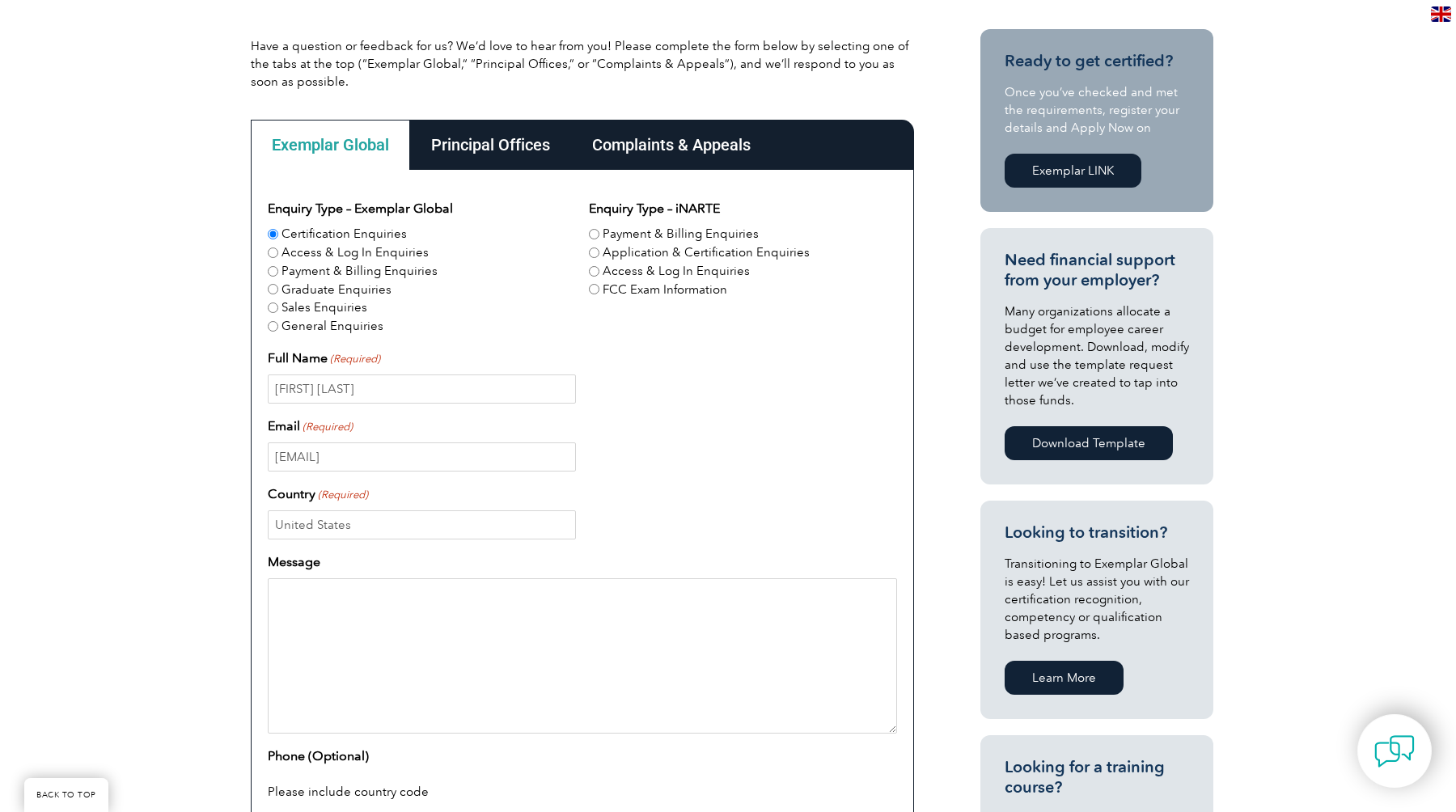 click on "Message" at bounding box center (582, 656) 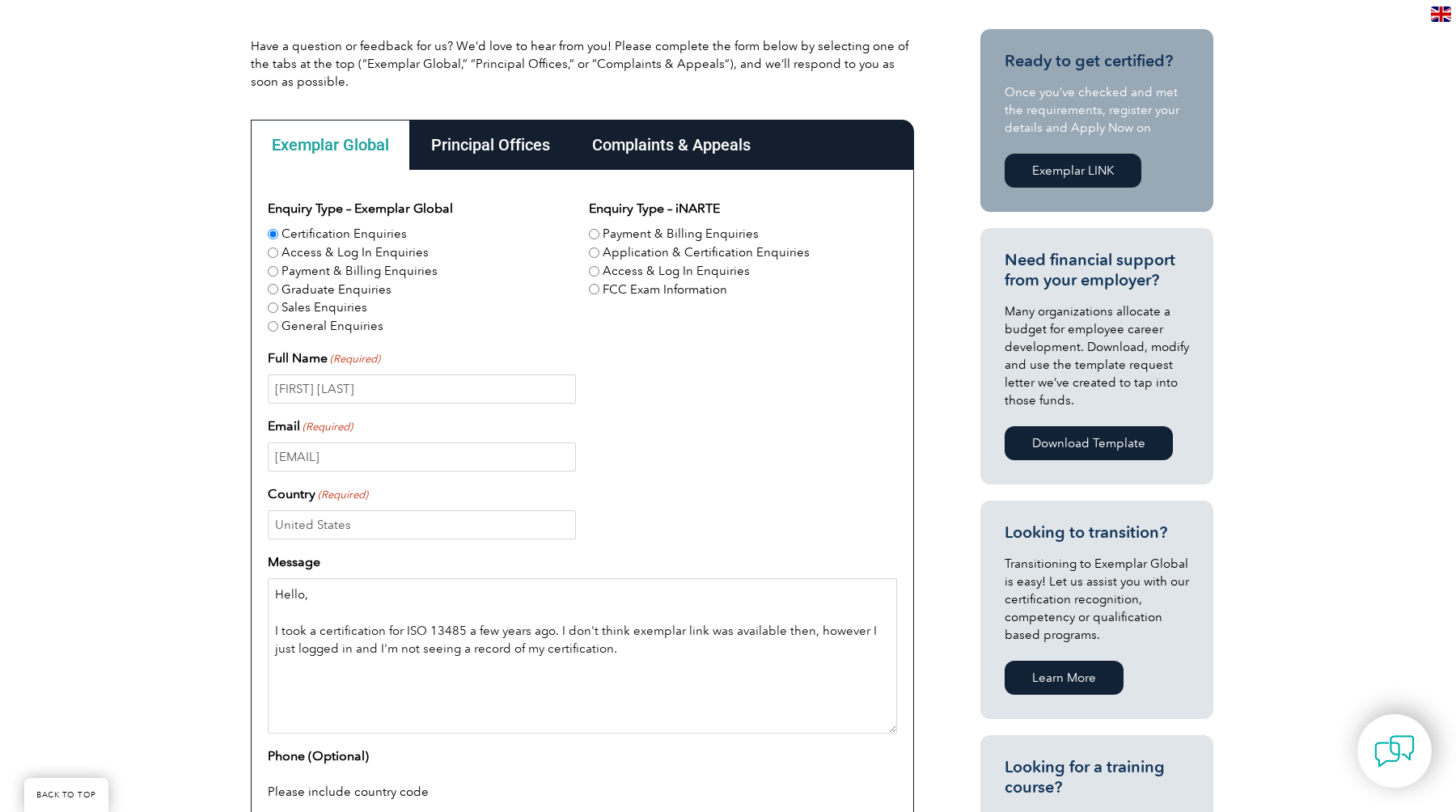 type on "Hello,
I took a certification for ISO 13485 a few years ago. I don't think exemplar link was available then, however I just logged in and I'm not seeing a record of my certification." 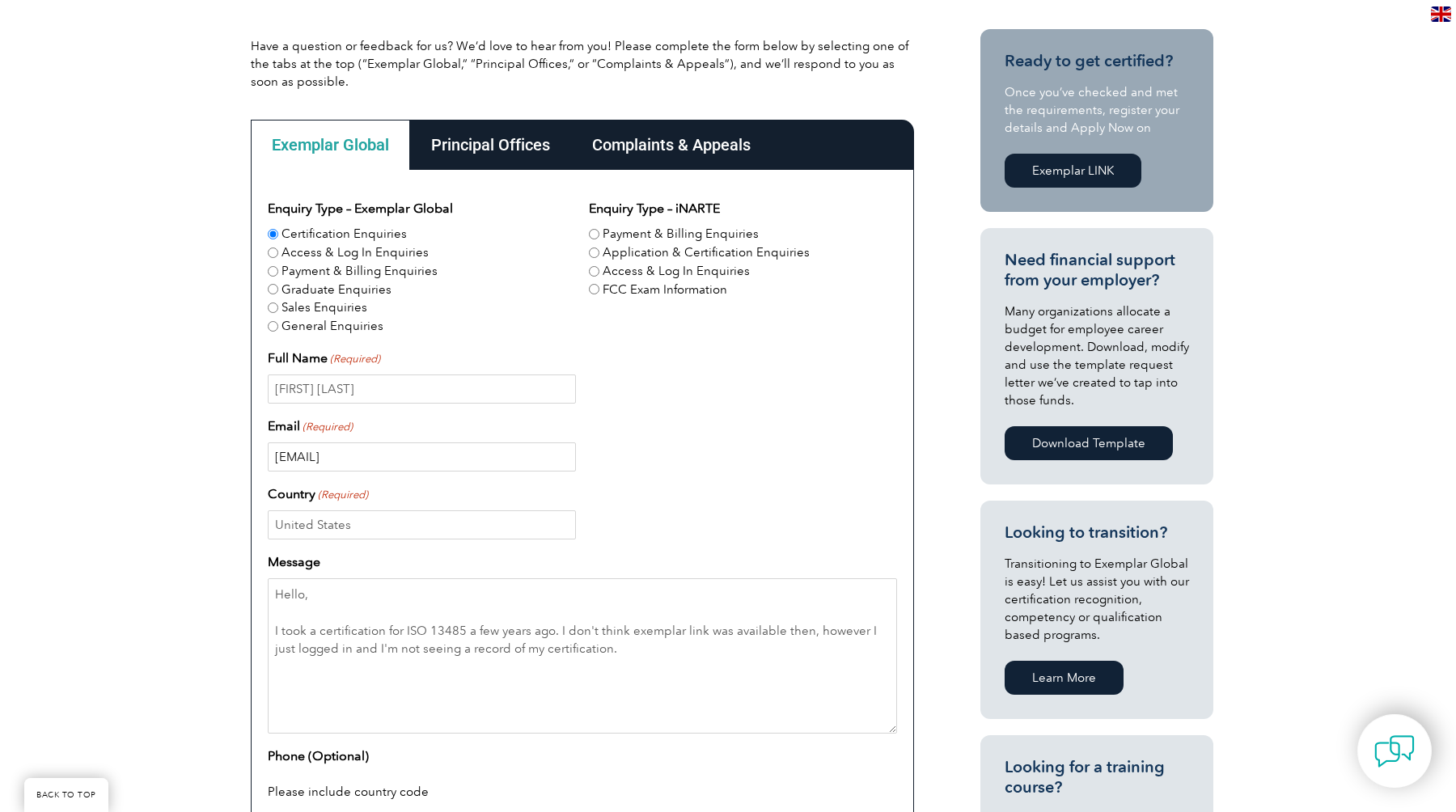 click on "[EMAIL]" at bounding box center [421, 457] 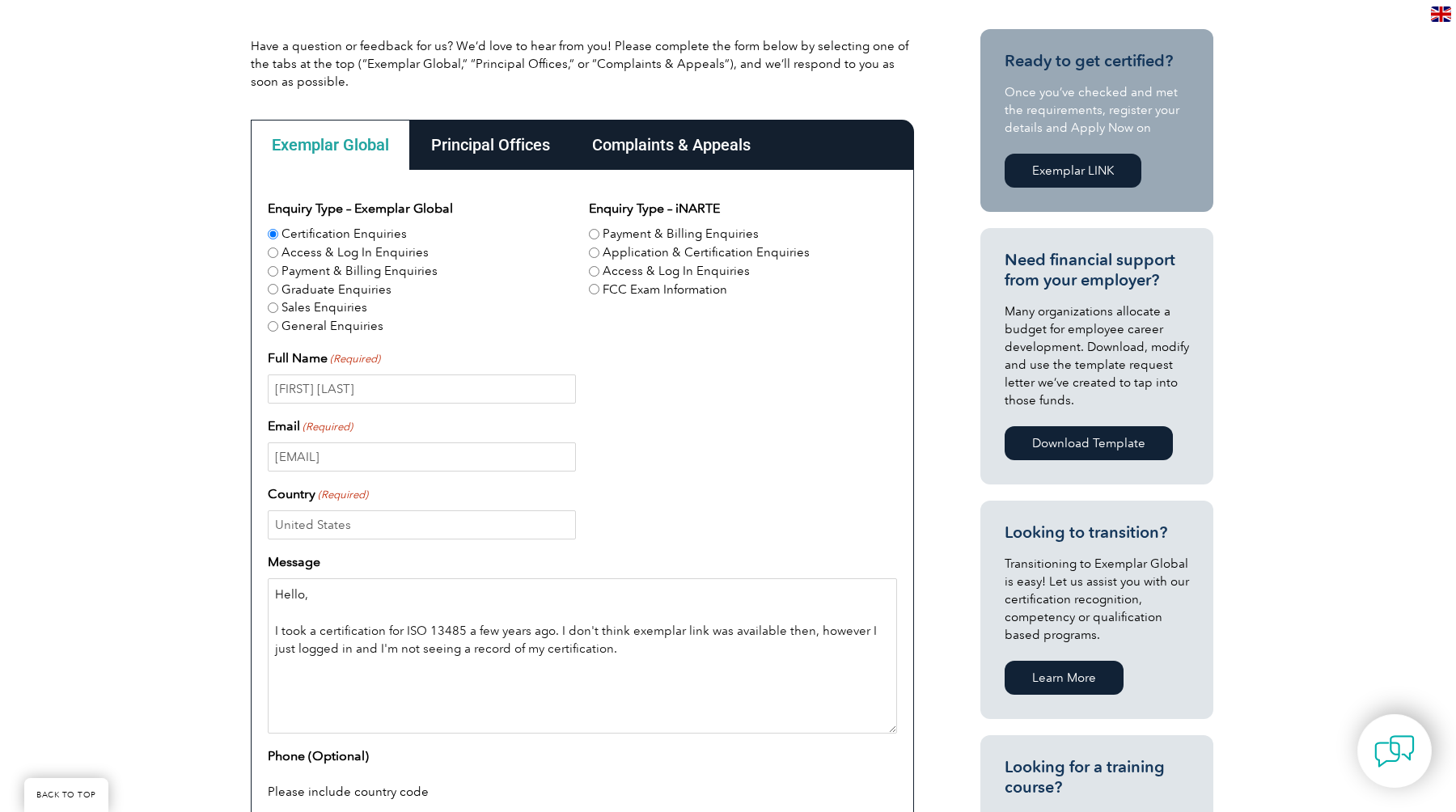click on "Hello,
I took a certification for ISO 13485 a few years ago. I don't think exemplar link was available then, however I just logged in and I'm not seeing a record of my certification." at bounding box center [582, 656] 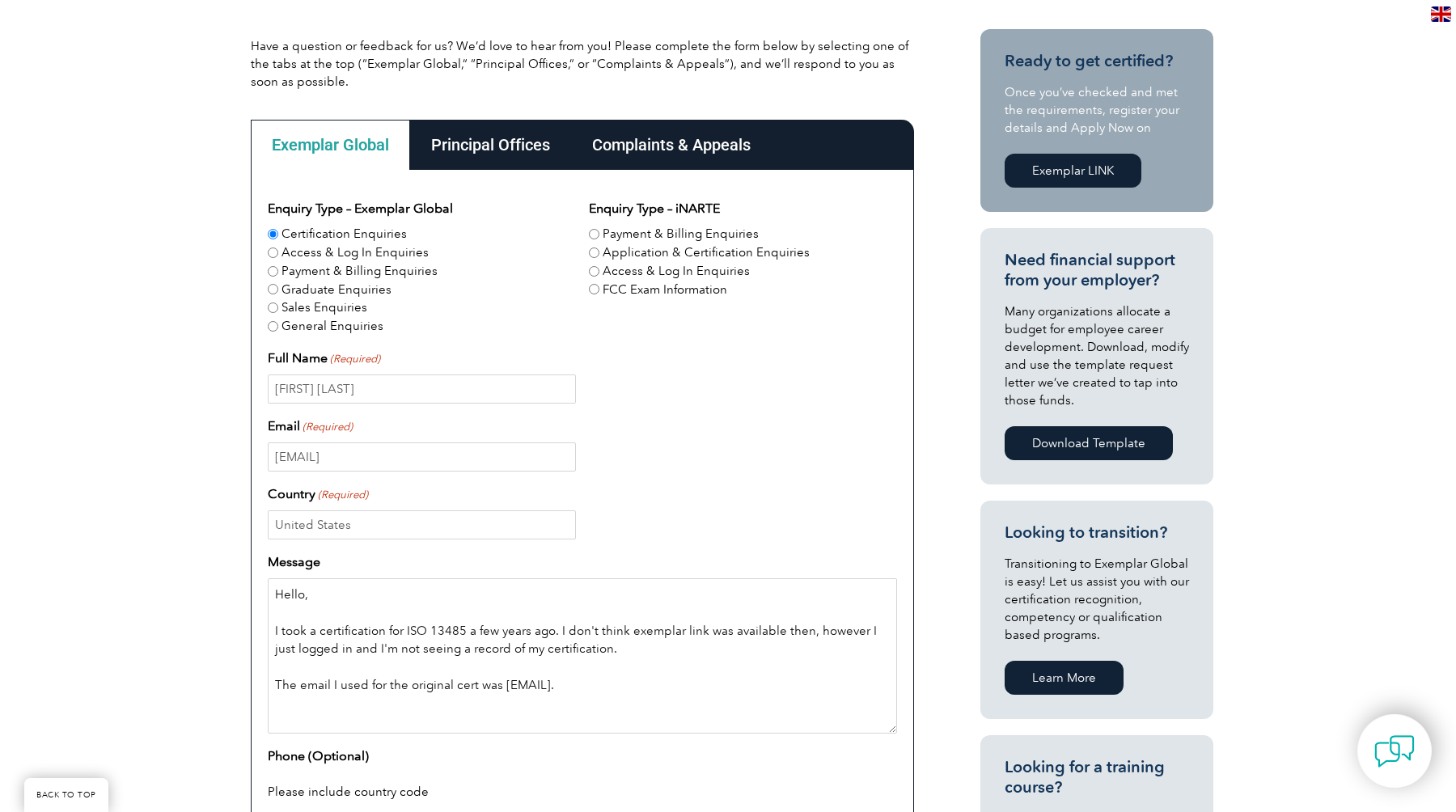 click on "Hello,
I took a certification for ISO 13485 a few years ago. I don't think exemplar link was available then, however I just logged in and I'm not seeing a record of my certification.
The email I used for the original cert was [EMAIL]." at bounding box center (582, 656) 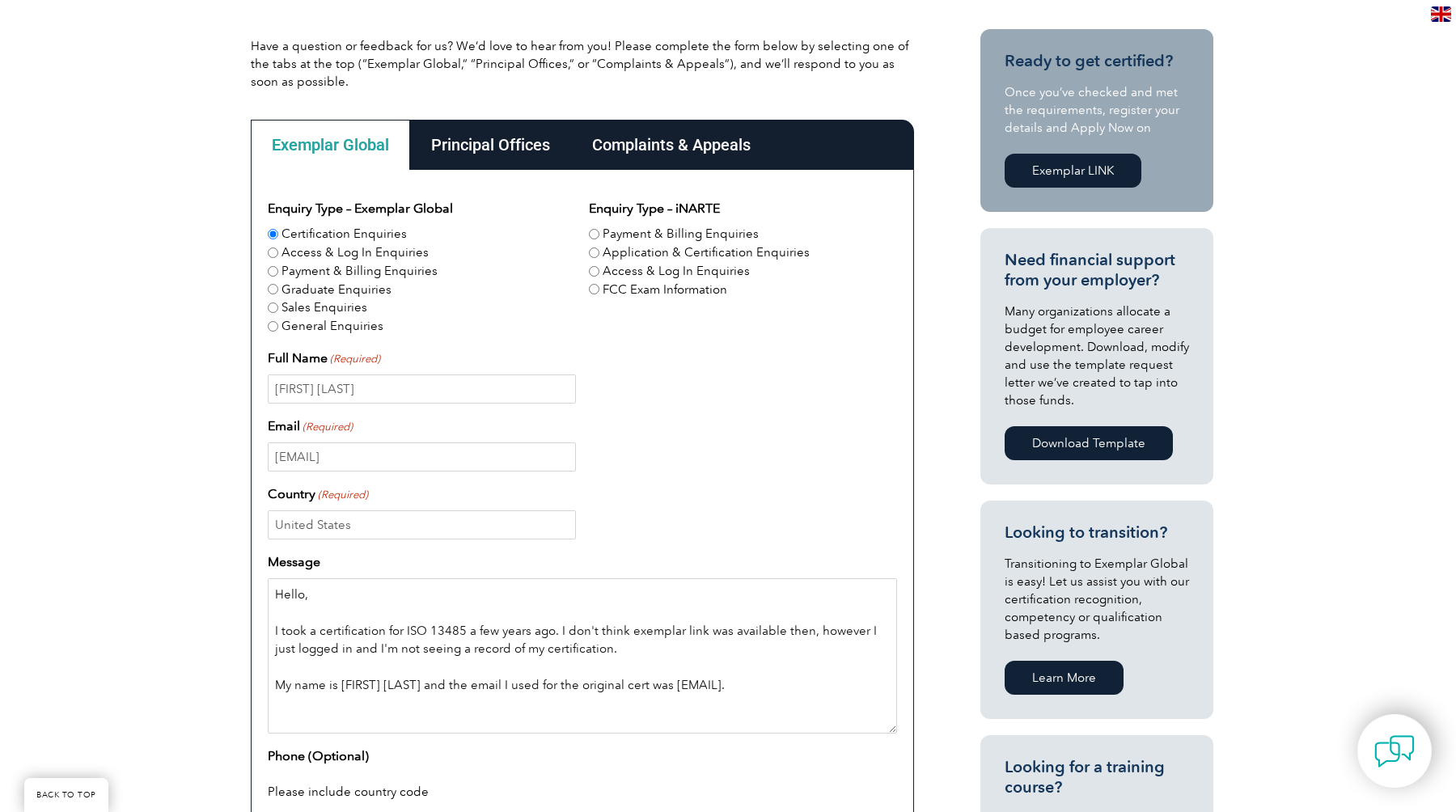 click on "Hello,
I took a certification for ISO 13485 a few years ago. I don't think exemplar link was available then, however I just logged in and I'm not seeing a record of my certification.
My name is [FIRST] [LAST] and the email I used for the original cert was [EMAIL]." at bounding box center (582, 656) 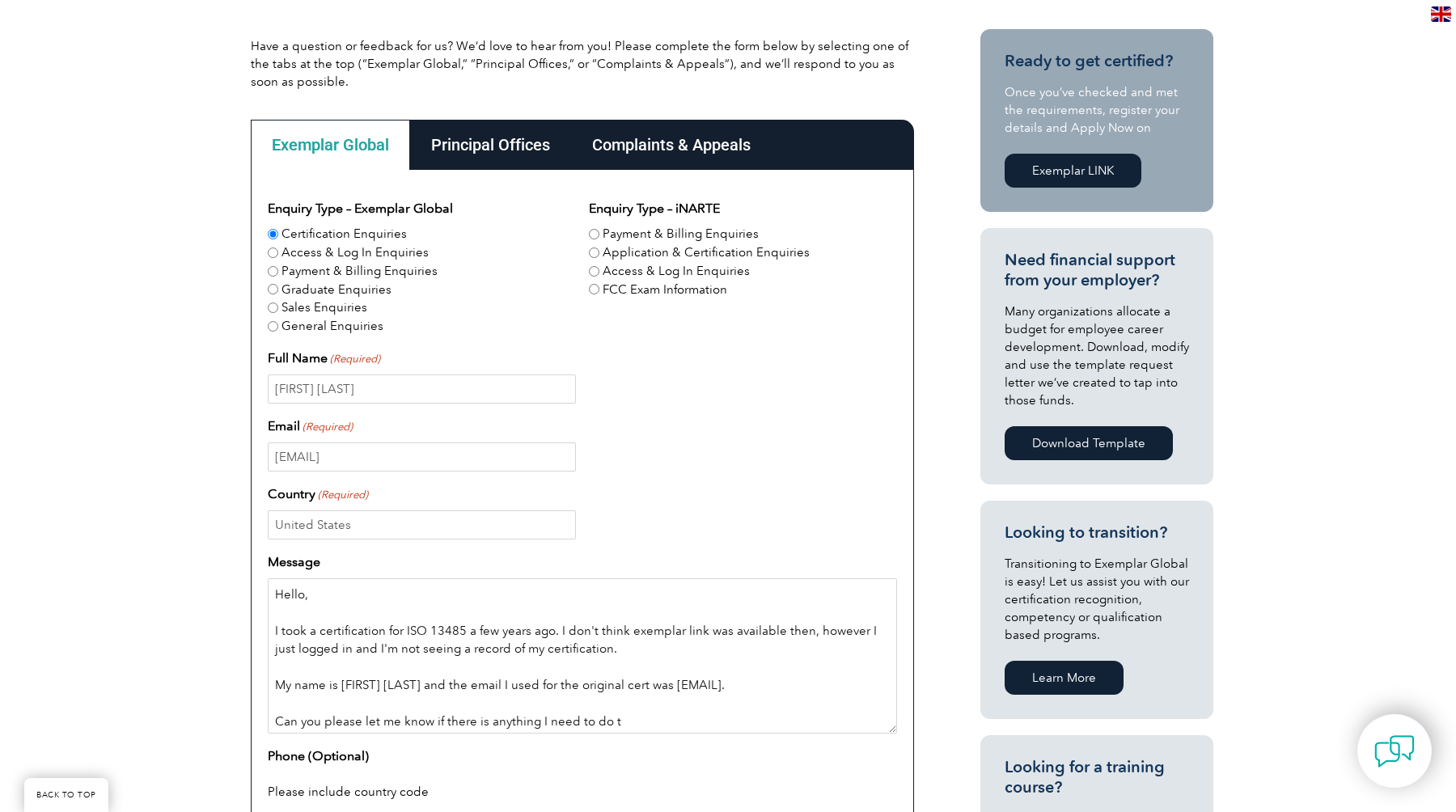 scroll, scrollTop: 5, scrollLeft: 0, axis: vertical 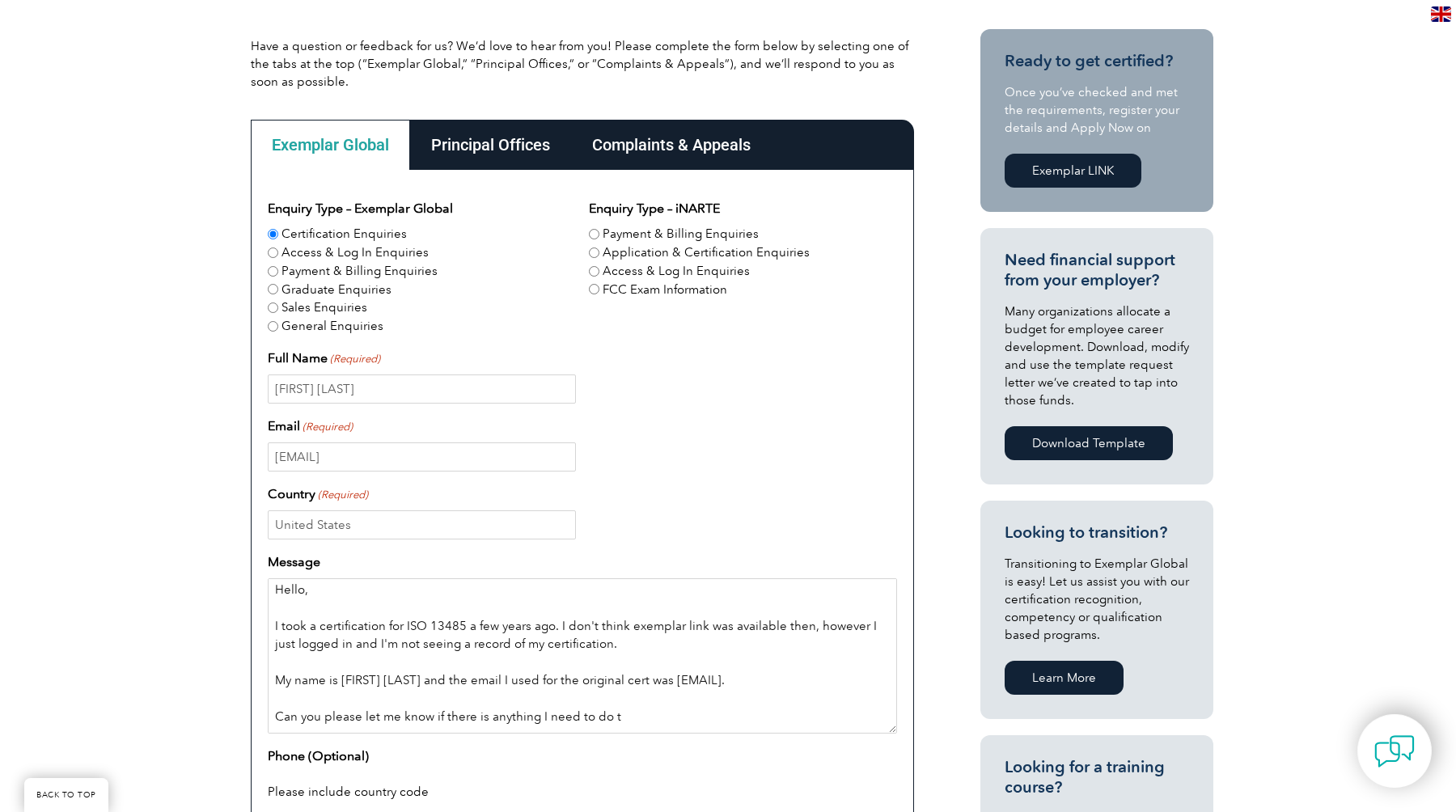 drag, startPoint x: 694, startPoint y: 722, endPoint x: 263, endPoint y: 721, distance: 431.0012 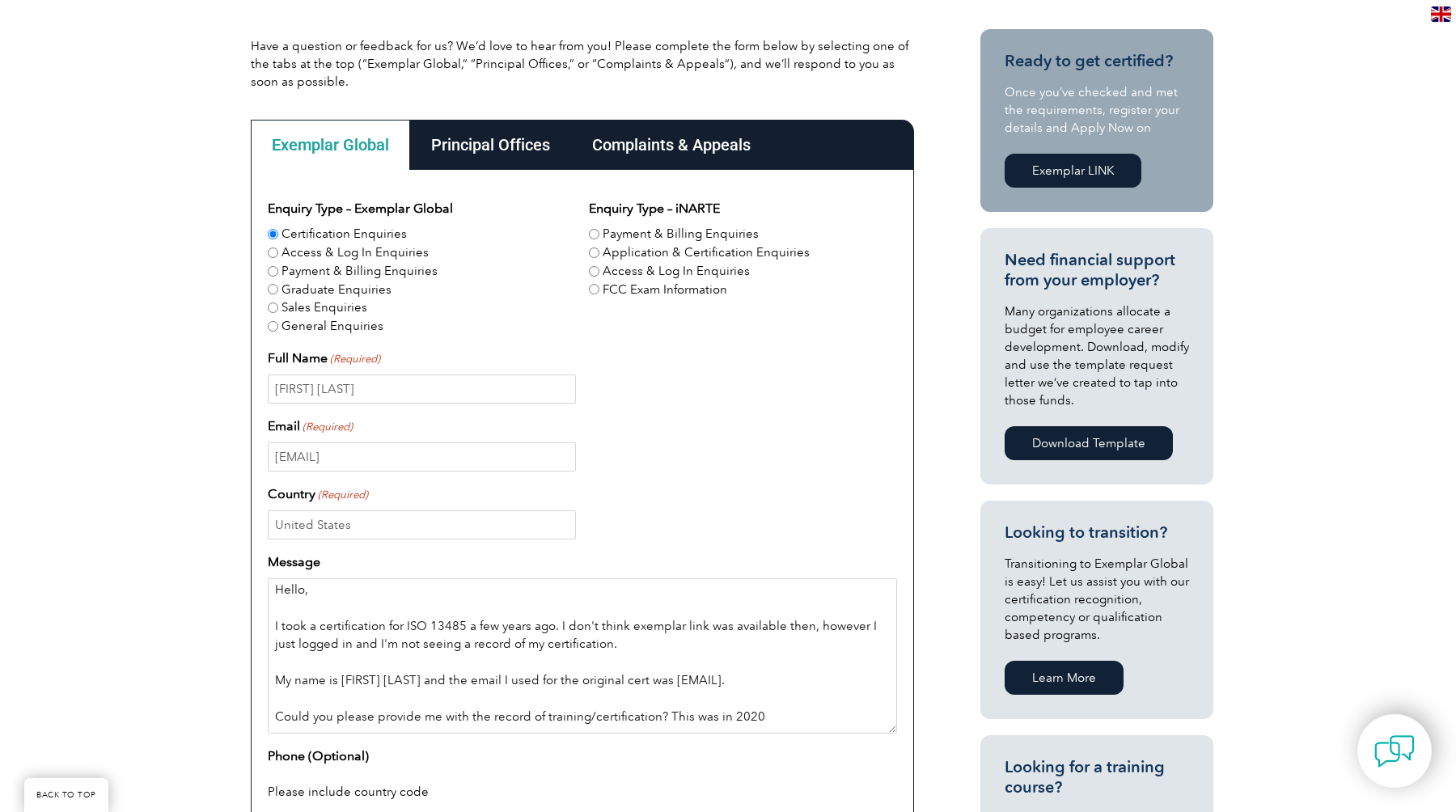 drag, startPoint x: 762, startPoint y: 716, endPoint x: 656, endPoint y: 715, distance: 106.00472 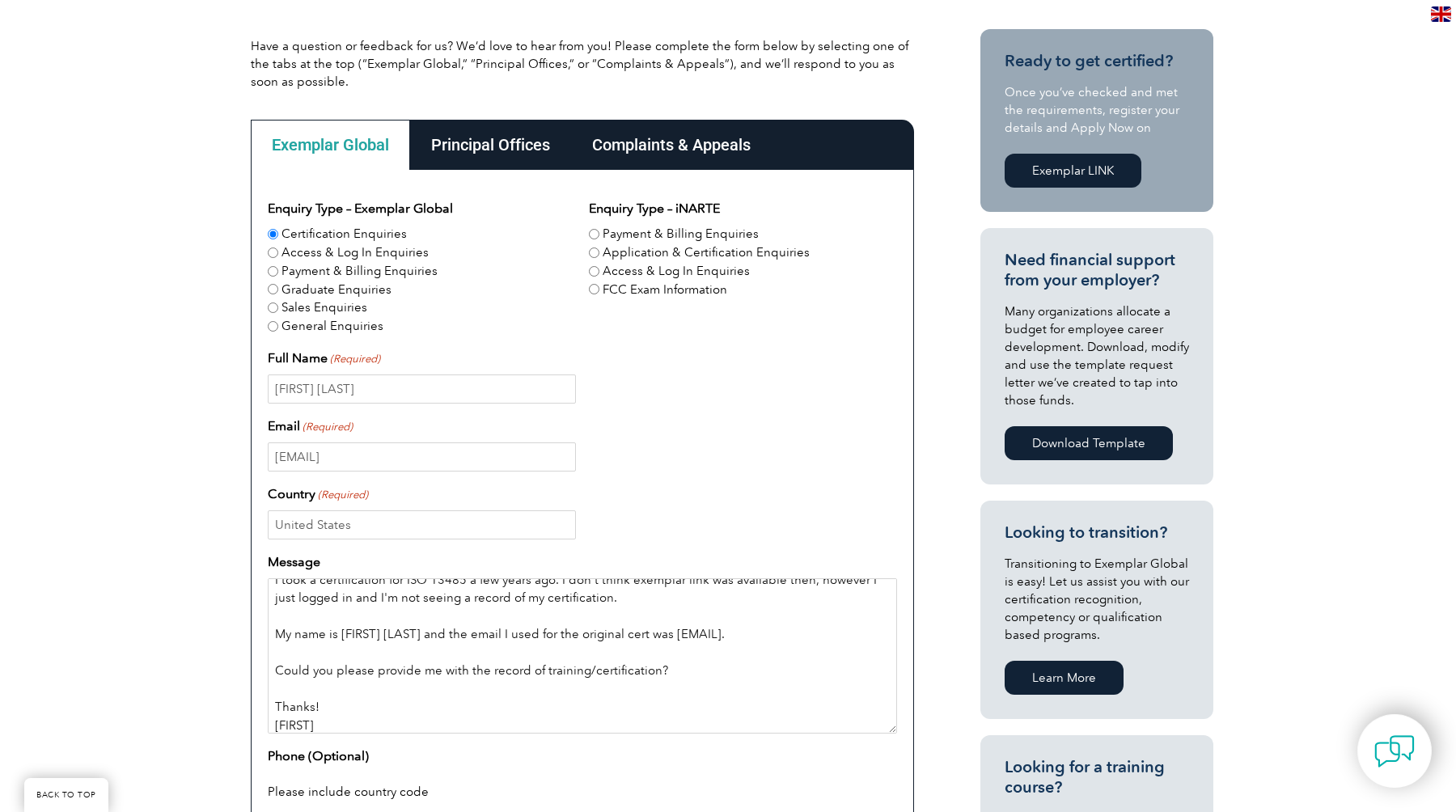 scroll, scrollTop: 59, scrollLeft: 0, axis: vertical 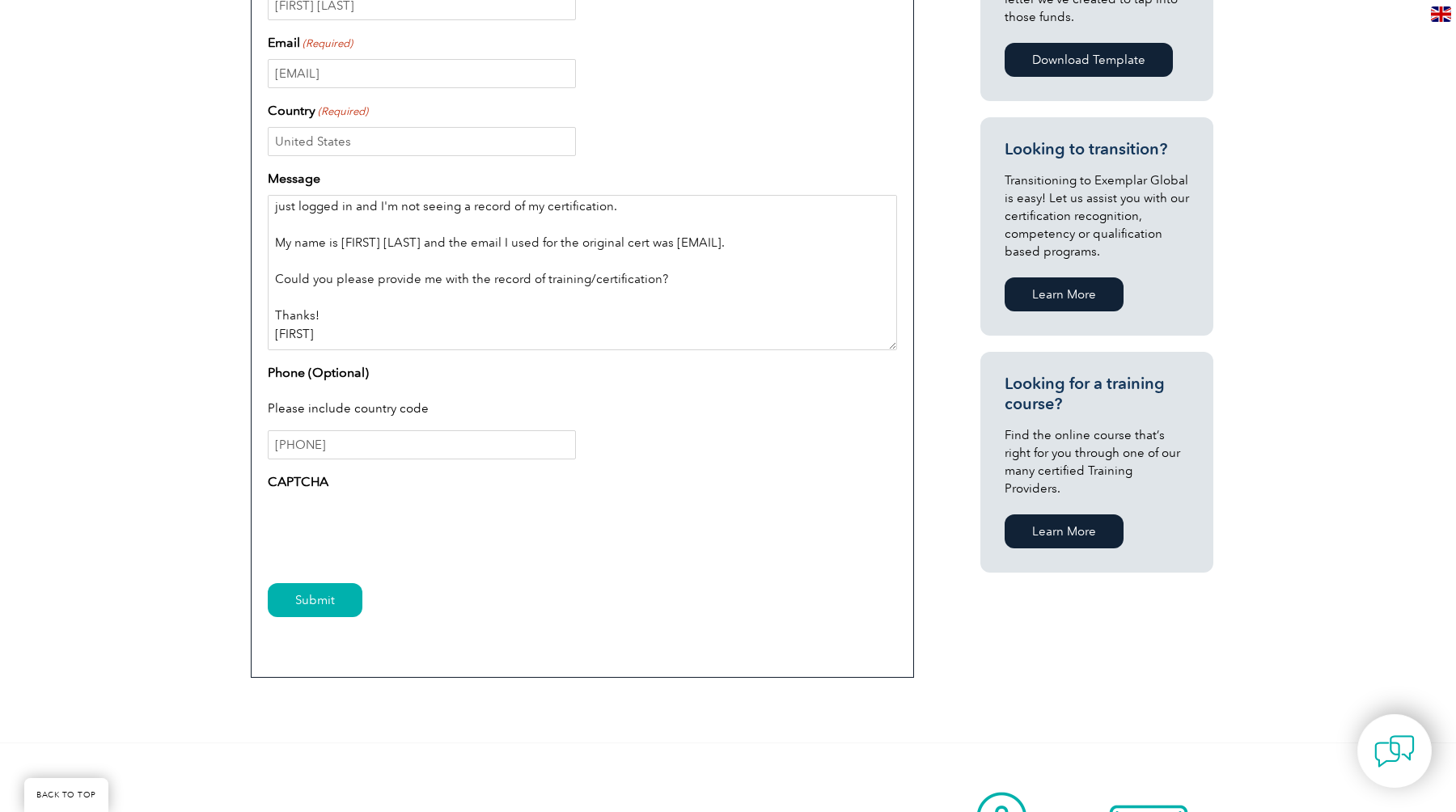 type on "Hello,
I took a certification for ISO 13485 a few years ago. I don't think exemplar link was available then, however I just logged in and I'm not seeing a record of my certification.
My name is [FIRST] [LAST] and the email I used for the original cert was [EMAIL].
Could you please provide me with the record of training/certification?
Thanks!
[FIRST]" 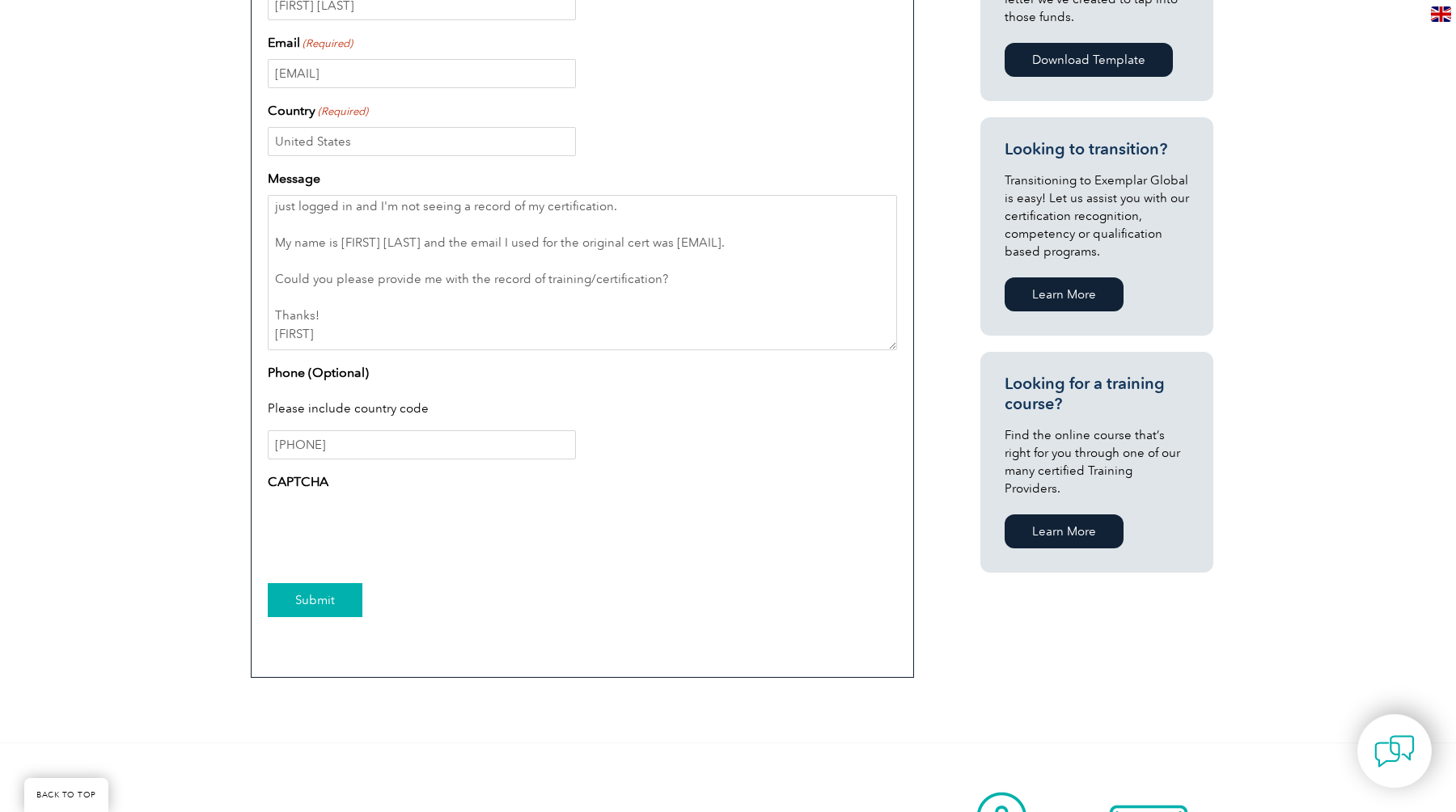 click on "Submit" at bounding box center (315, 600) 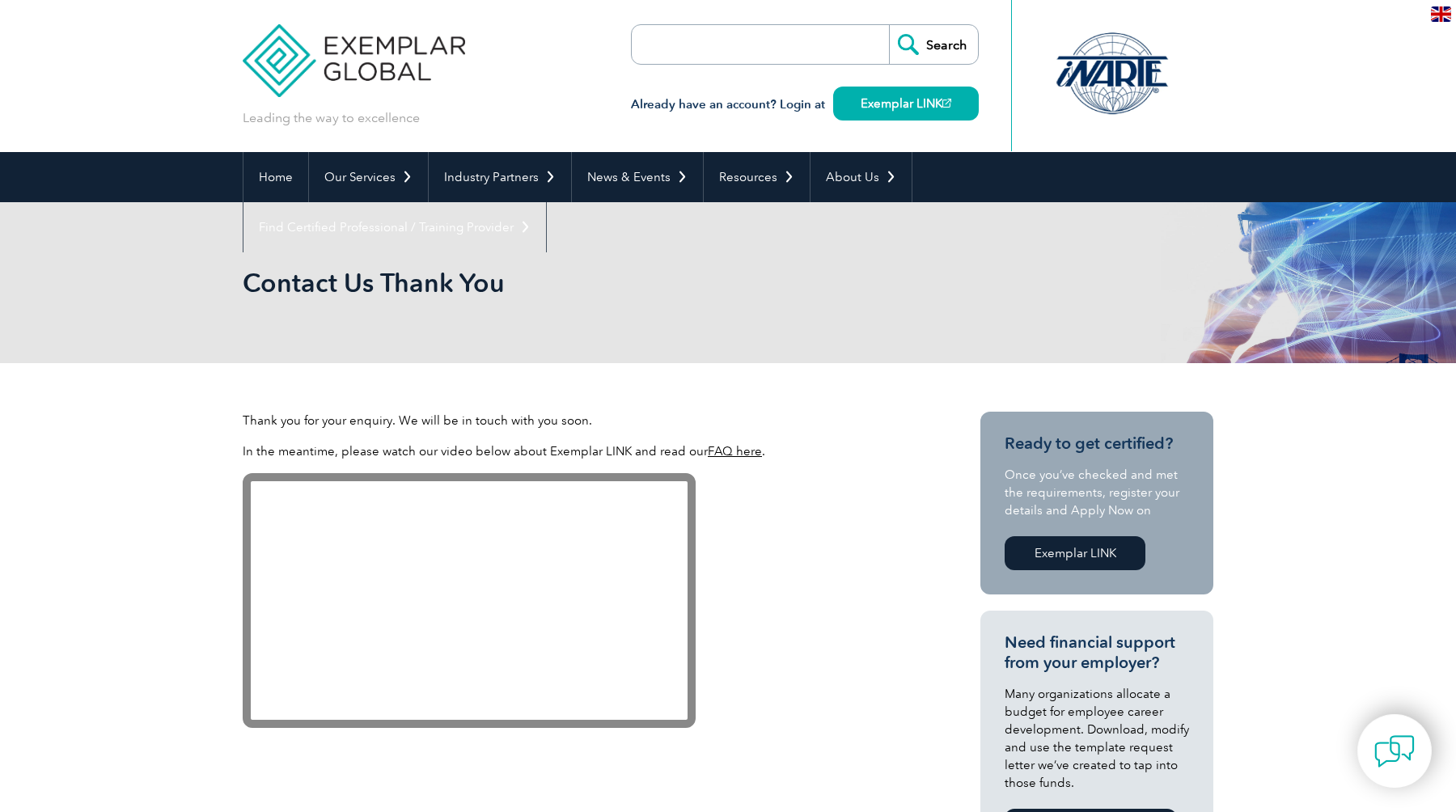 scroll, scrollTop: 0, scrollLeft: 0, axis: both 